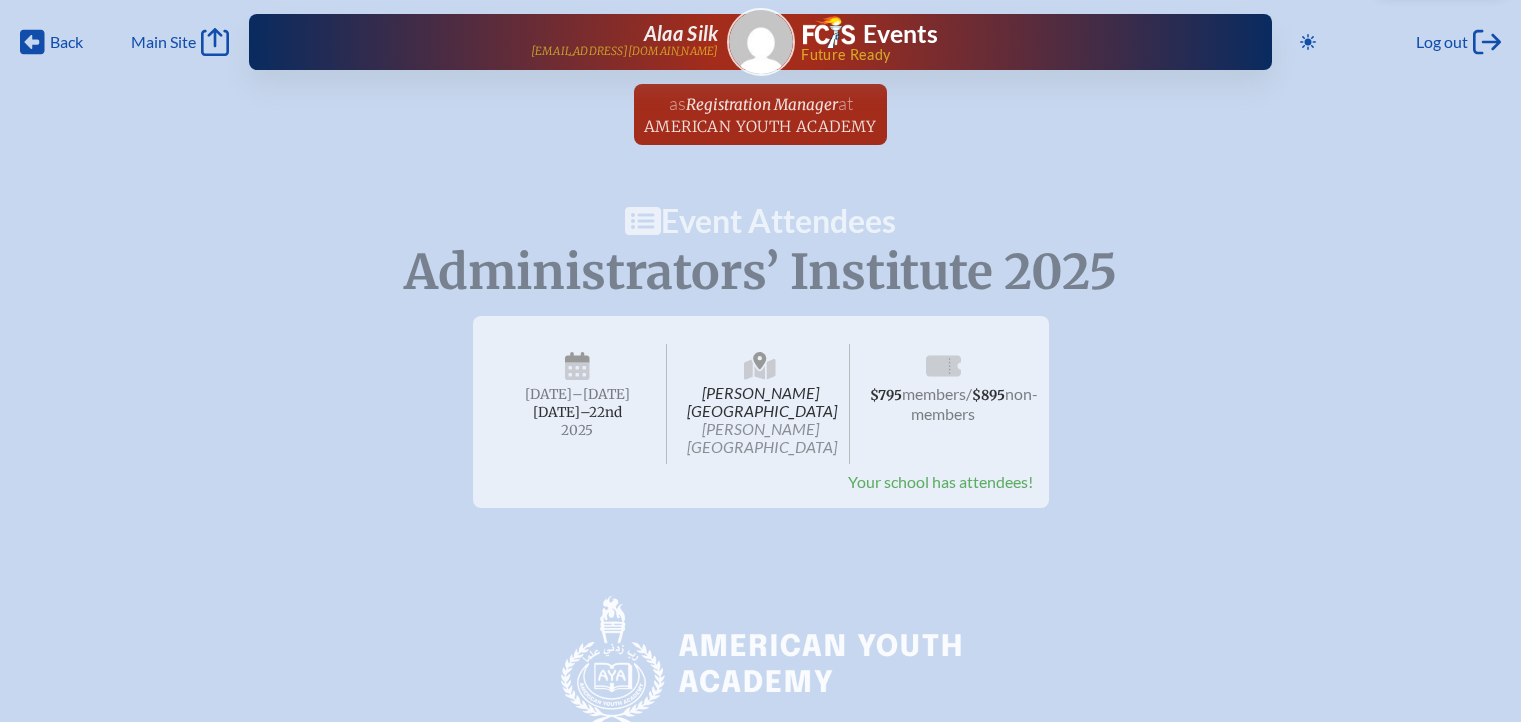scroll, scrollTop: 0, scrollLeft: 0, axis: both 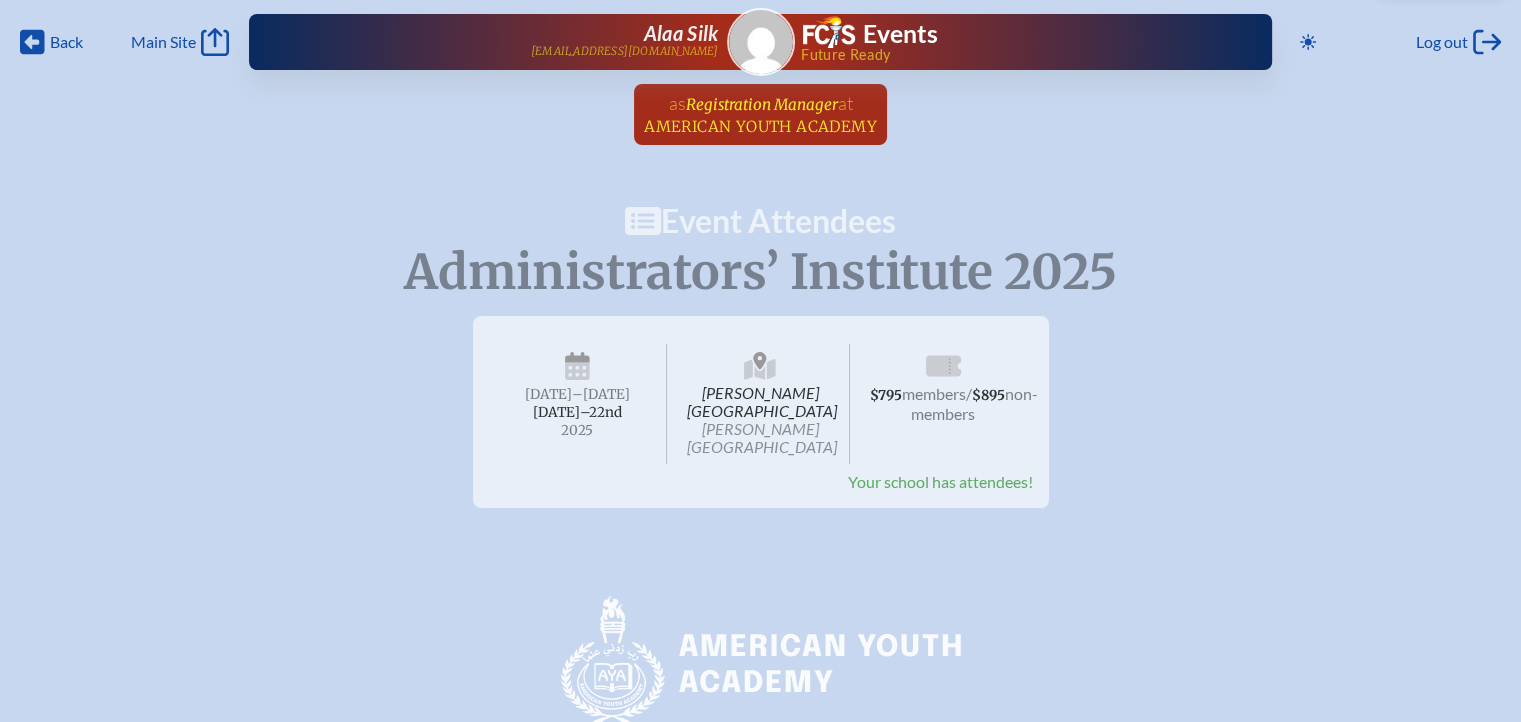 click on "American Youth Academy" at bounding box center [760, 126] 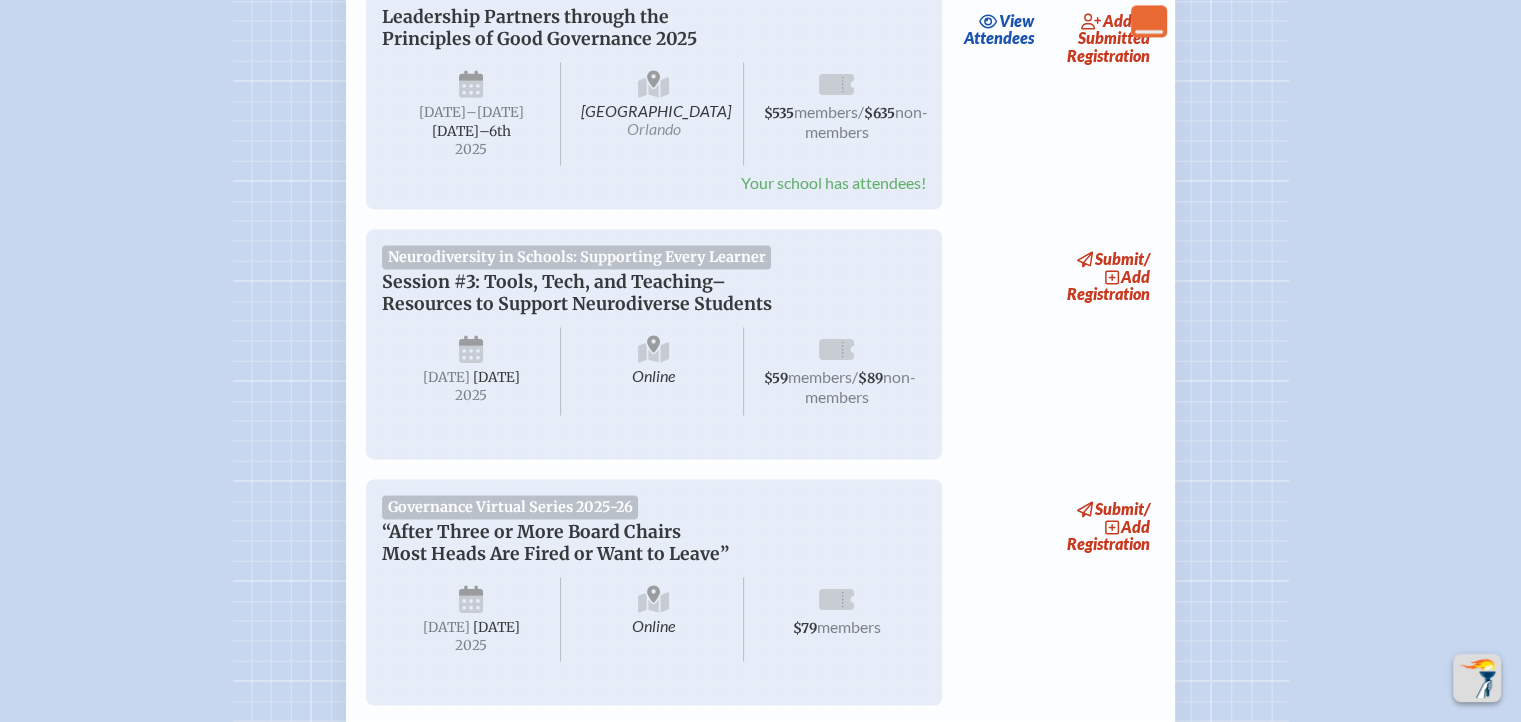 scroll, scrollTop: 2900, scrollLeft: 0, axis: vertical 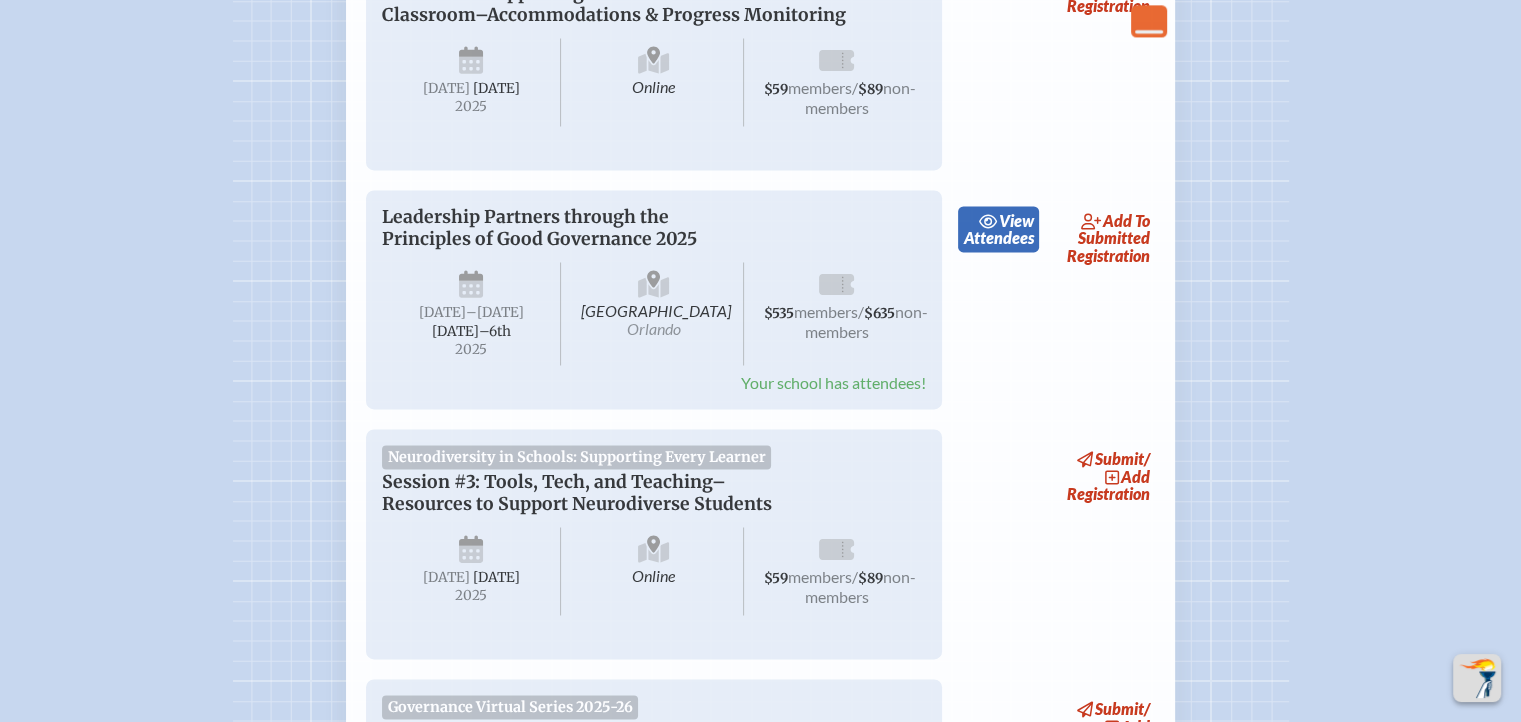click on "view  Attendees" at bounding box center (998, 229) 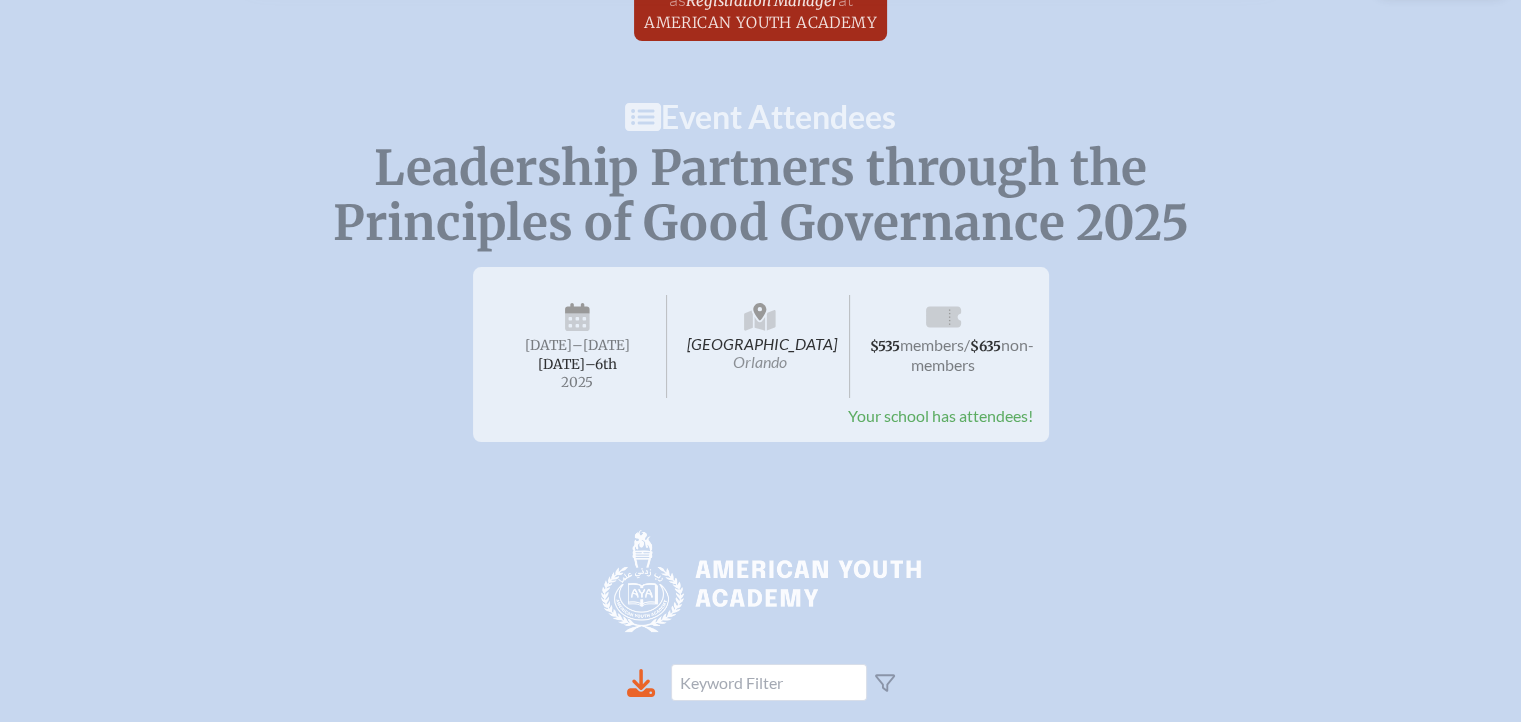 scroll, scrollTop: 100, scrollLeft: 0, axis: vertical 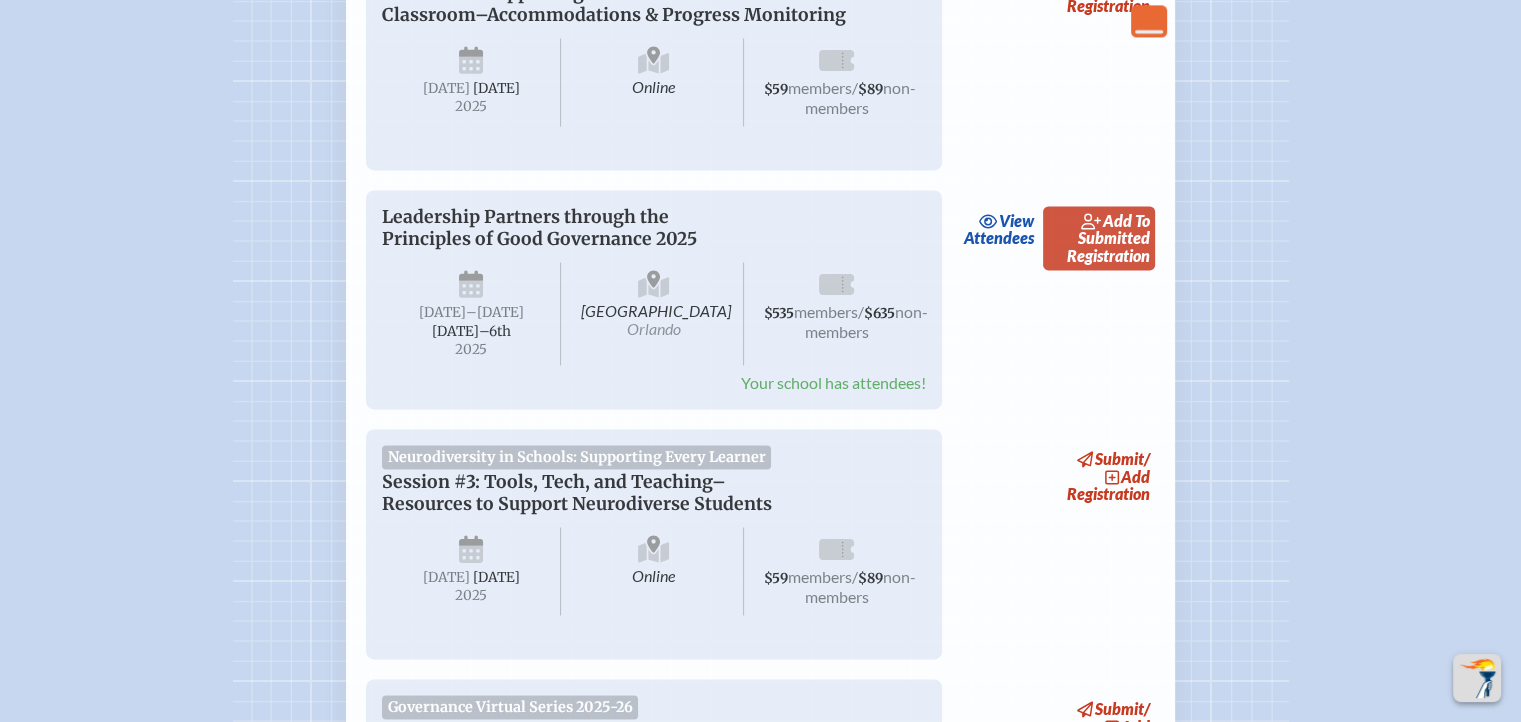 click on "add to submitted" at bounding box center [1114, 229] 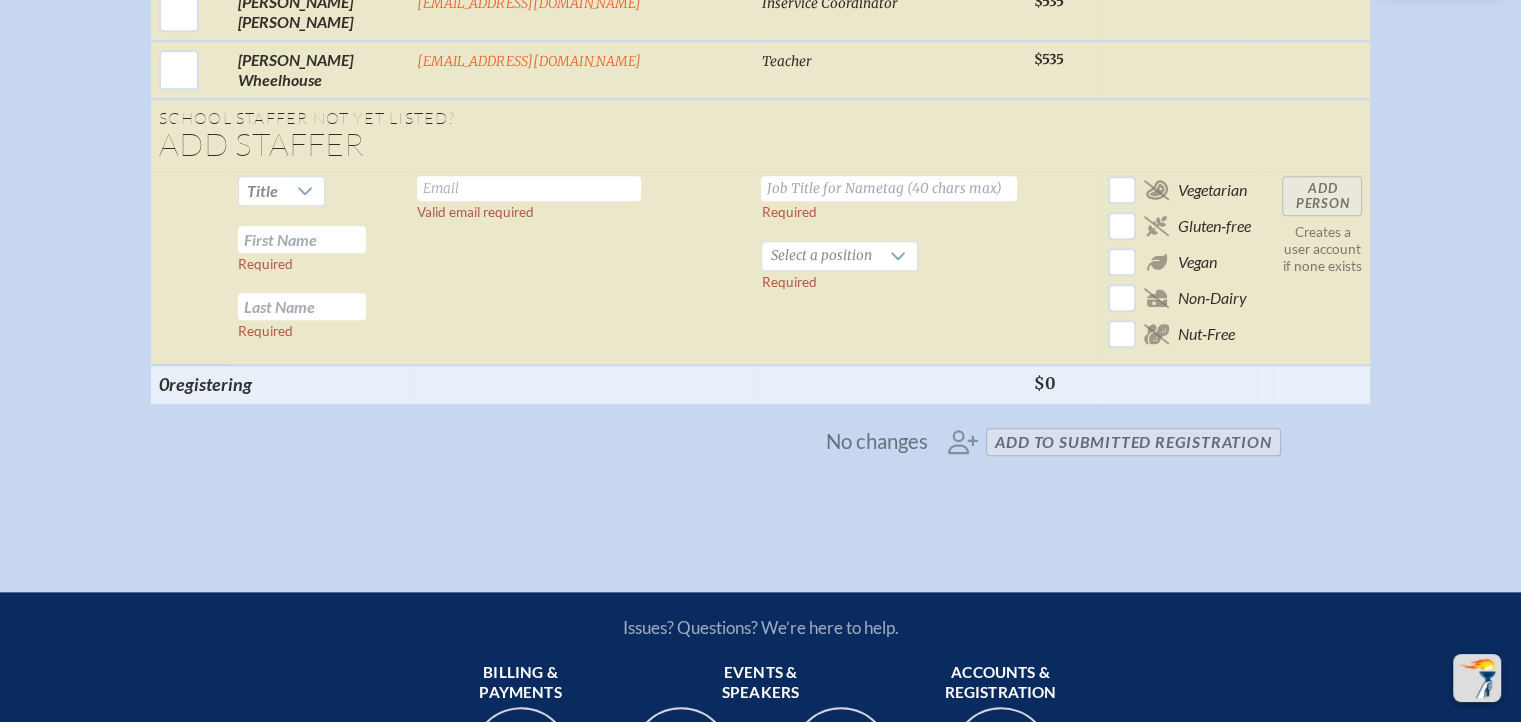 scroll, scrollTop: 1800, scrollLeft: 0, axis: vertical 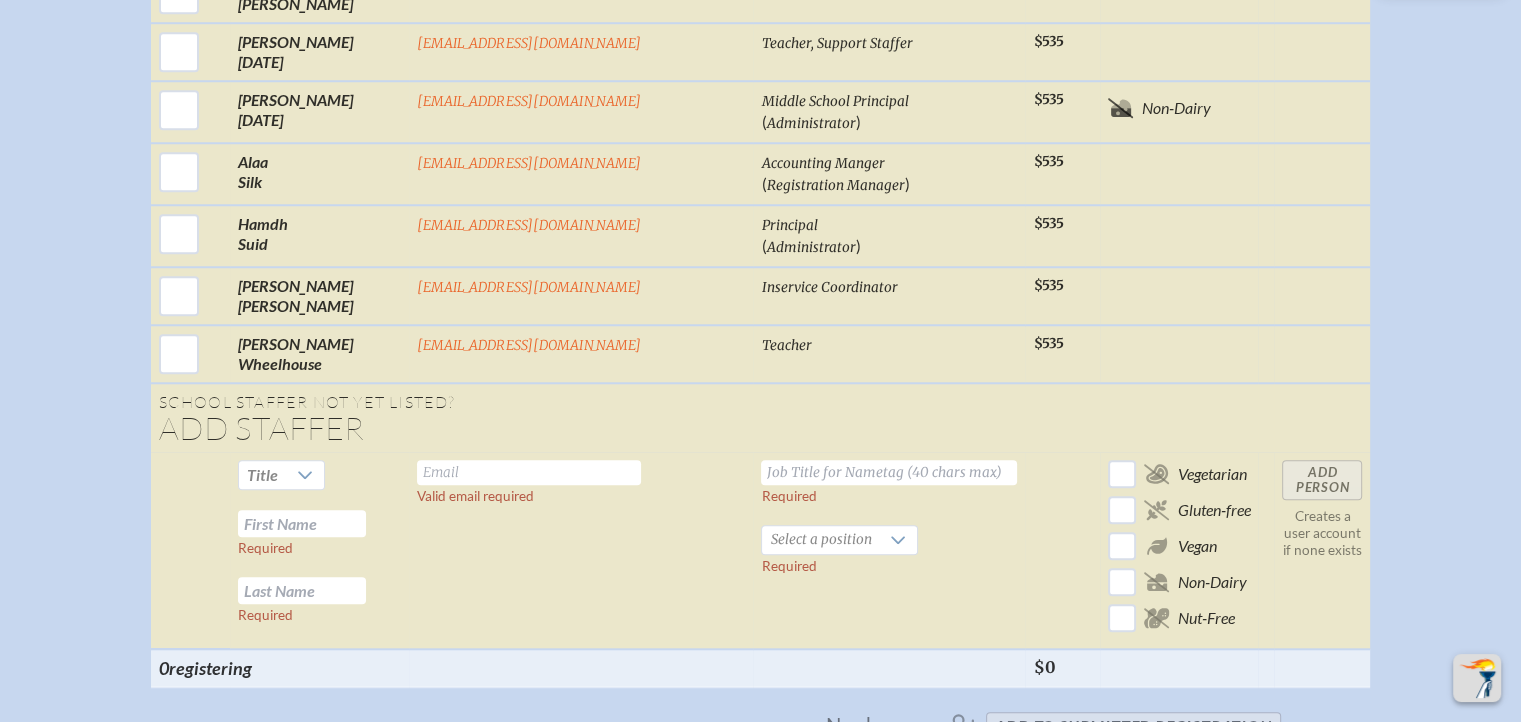 click at bounding box center (302, 523) 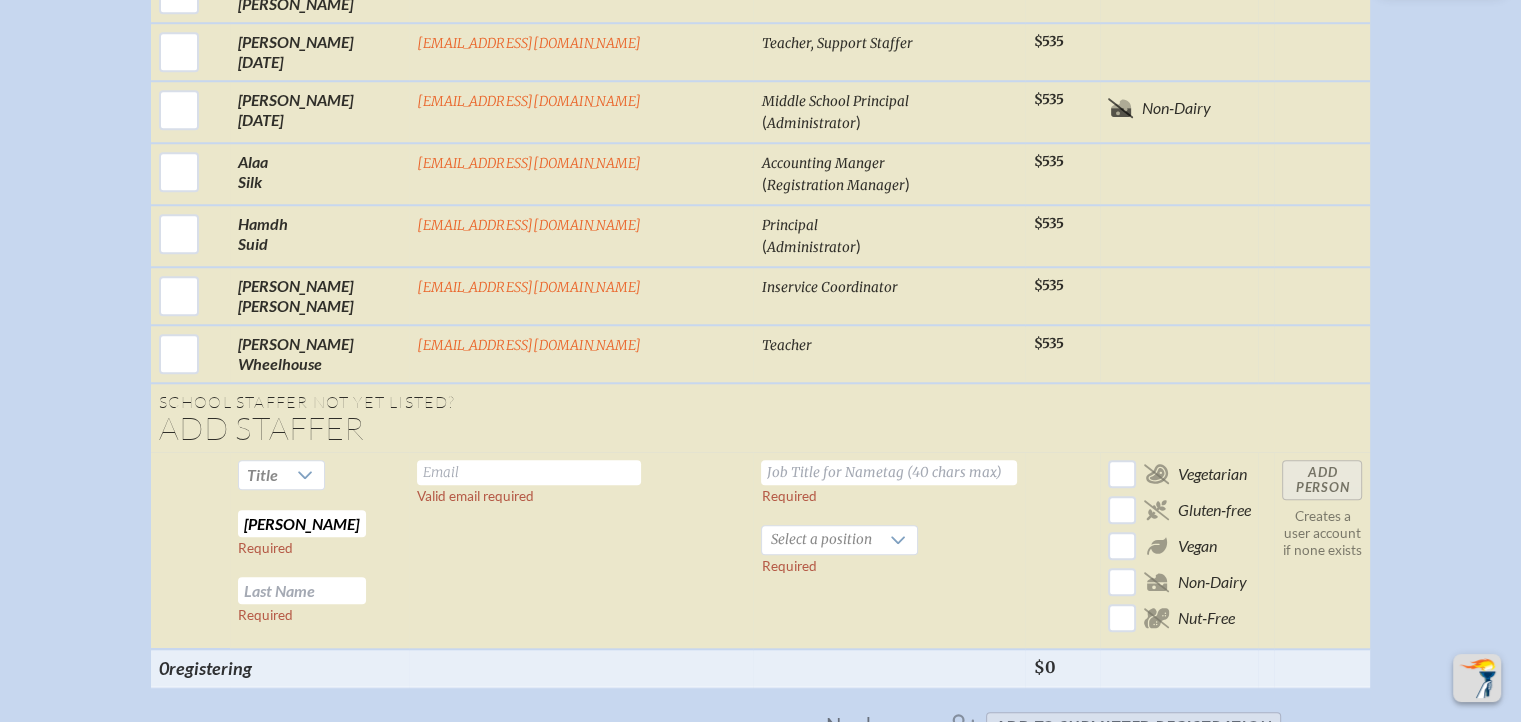scroll, scrollTop: 0, scrollLeft: 21, axis: horizontal 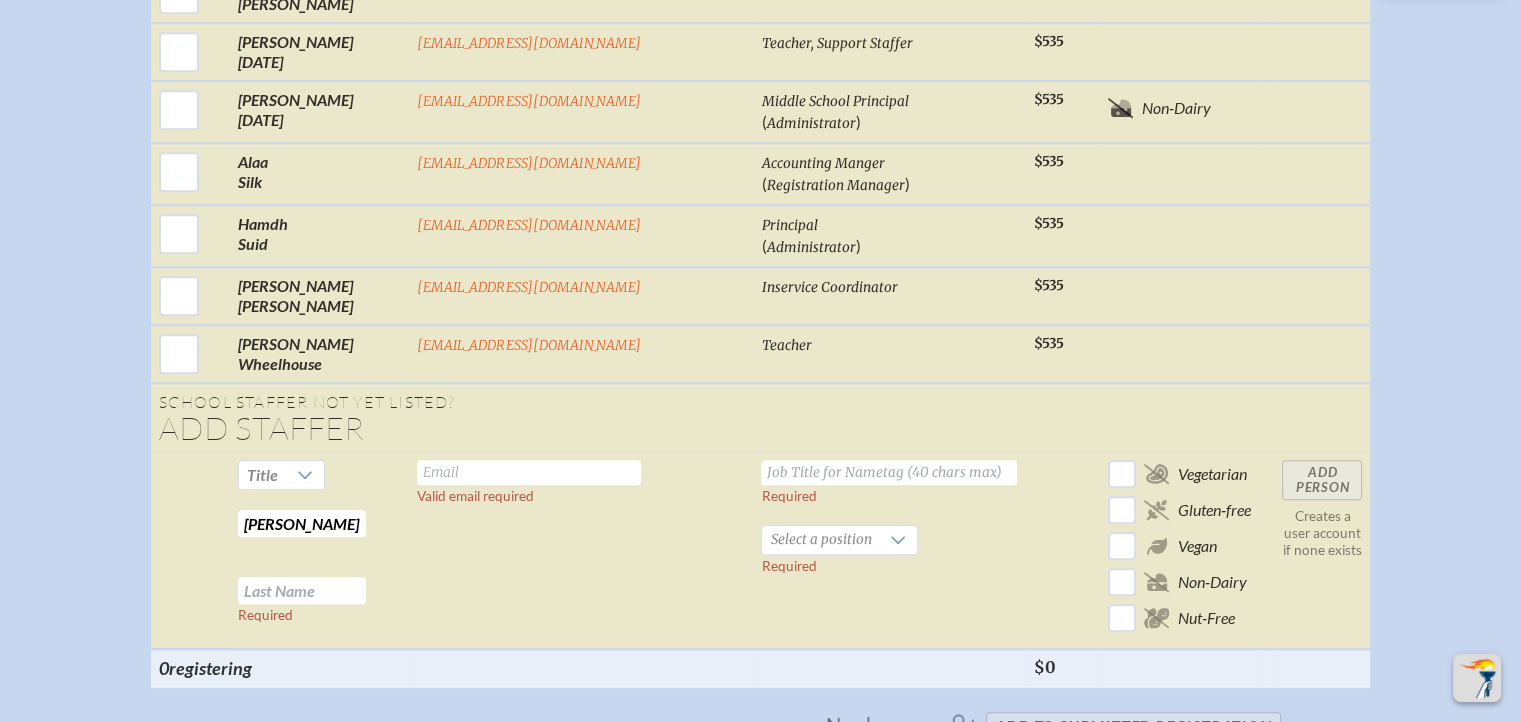 drag, startPoint x: 373, startPoint y: 496, endPoint x: 432, endPoint y: 497, distance: 59.008472 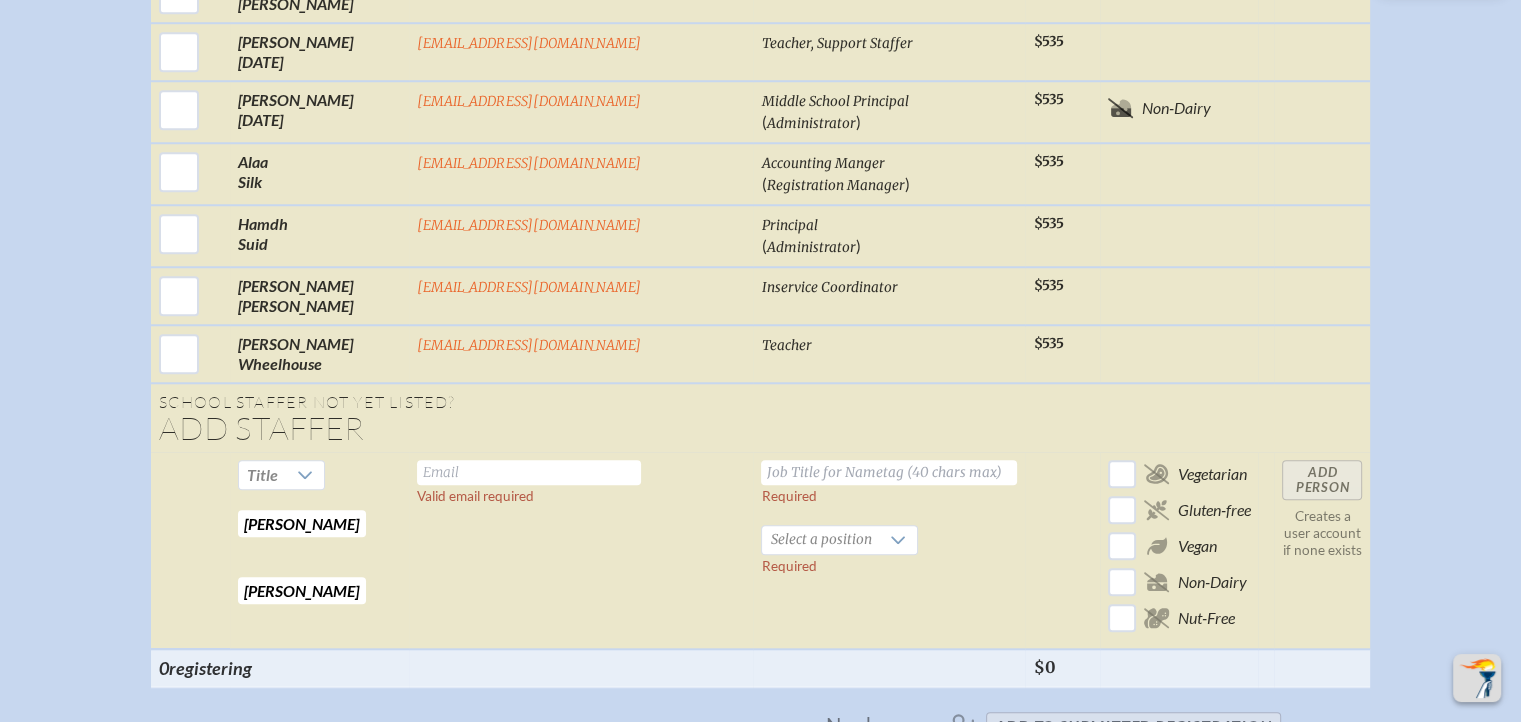 type on "[PERSON_NAME]" 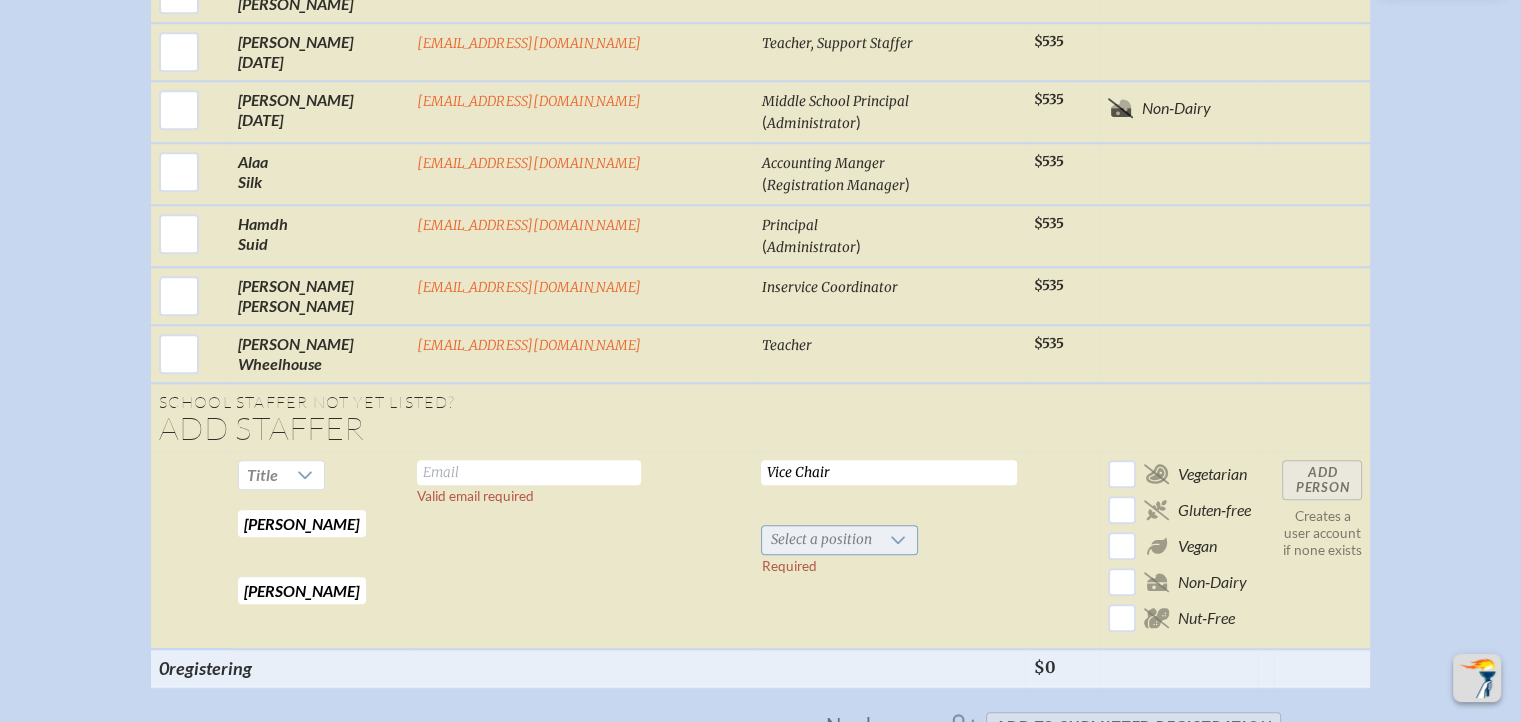 type on "Vice Chair" 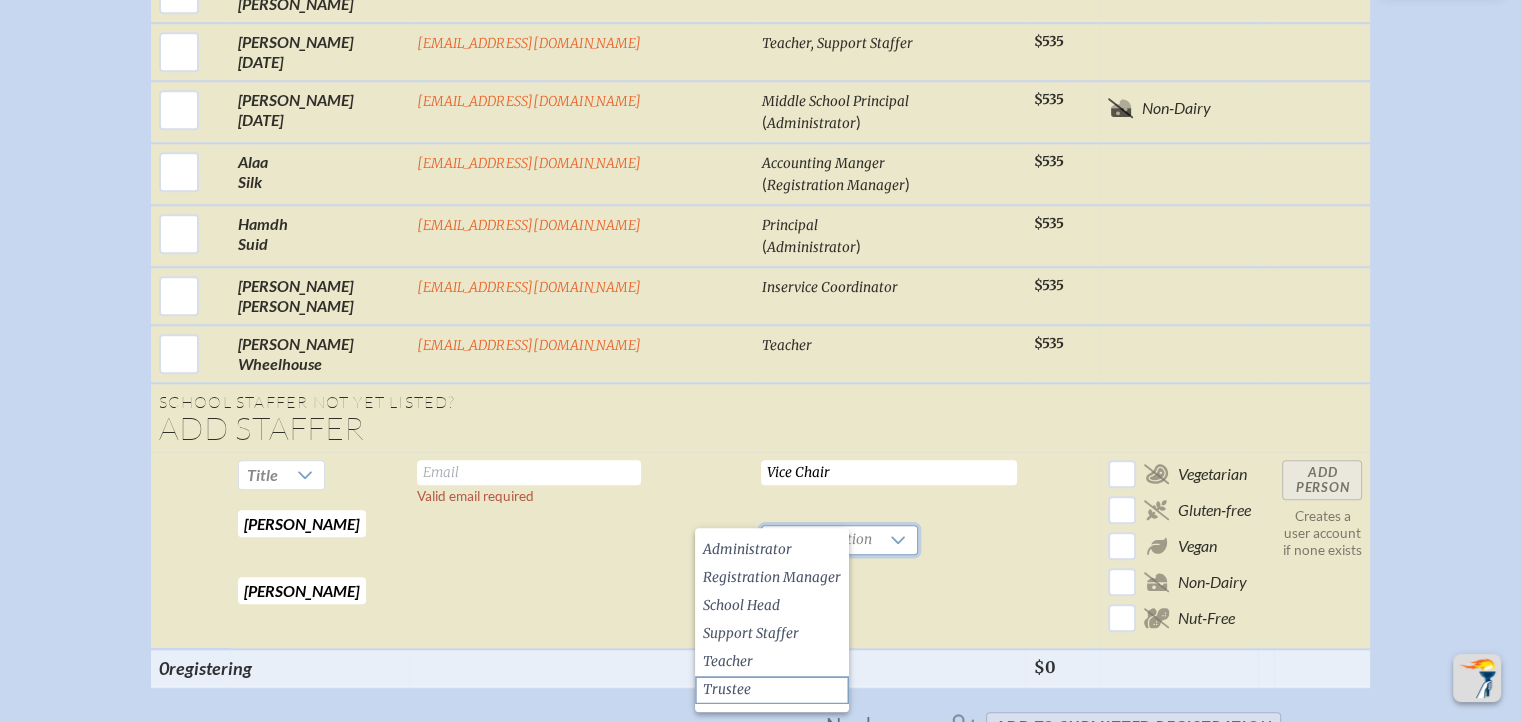 click on "Trustee" 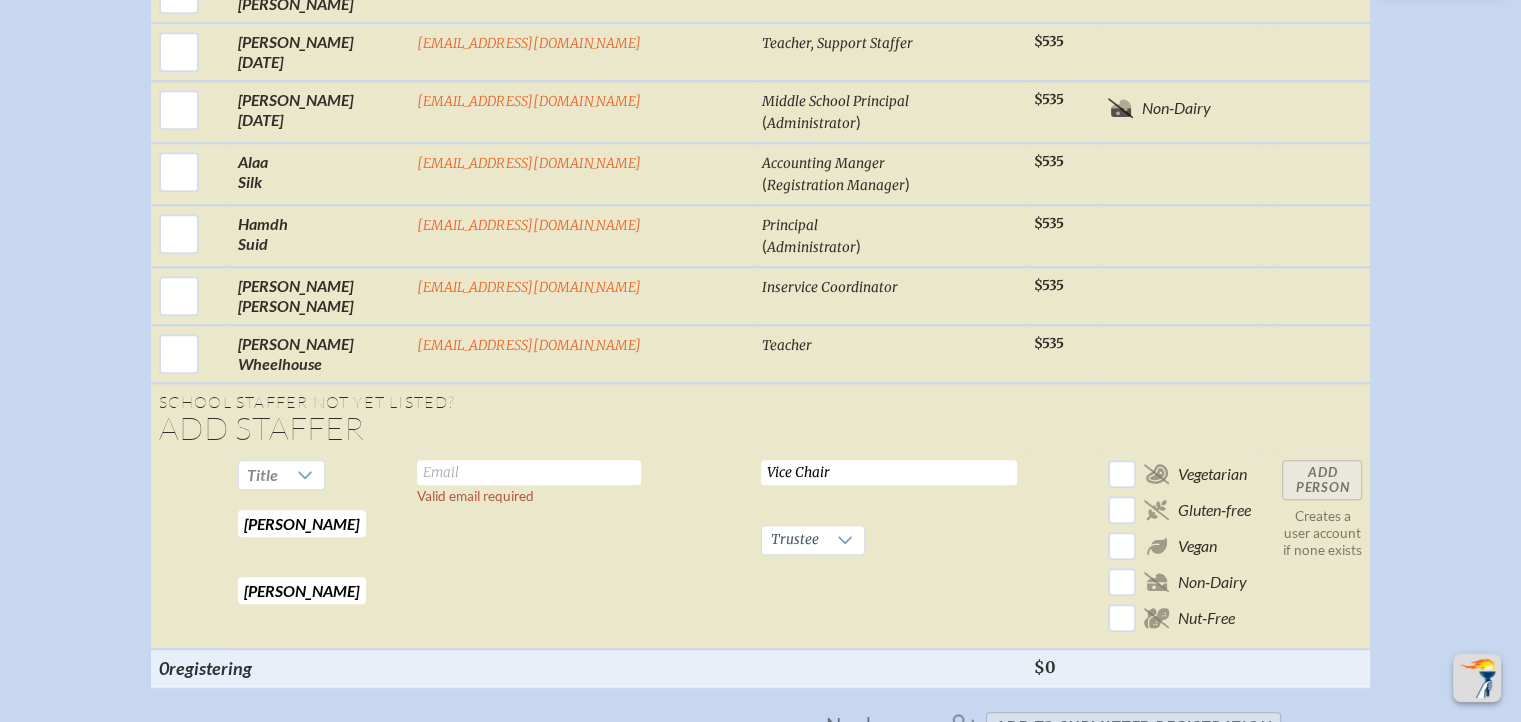 drag, startPoint x: 411, startPoint y: 500, endPoint x: 302, endPoint y: 489, distance: 109.55364 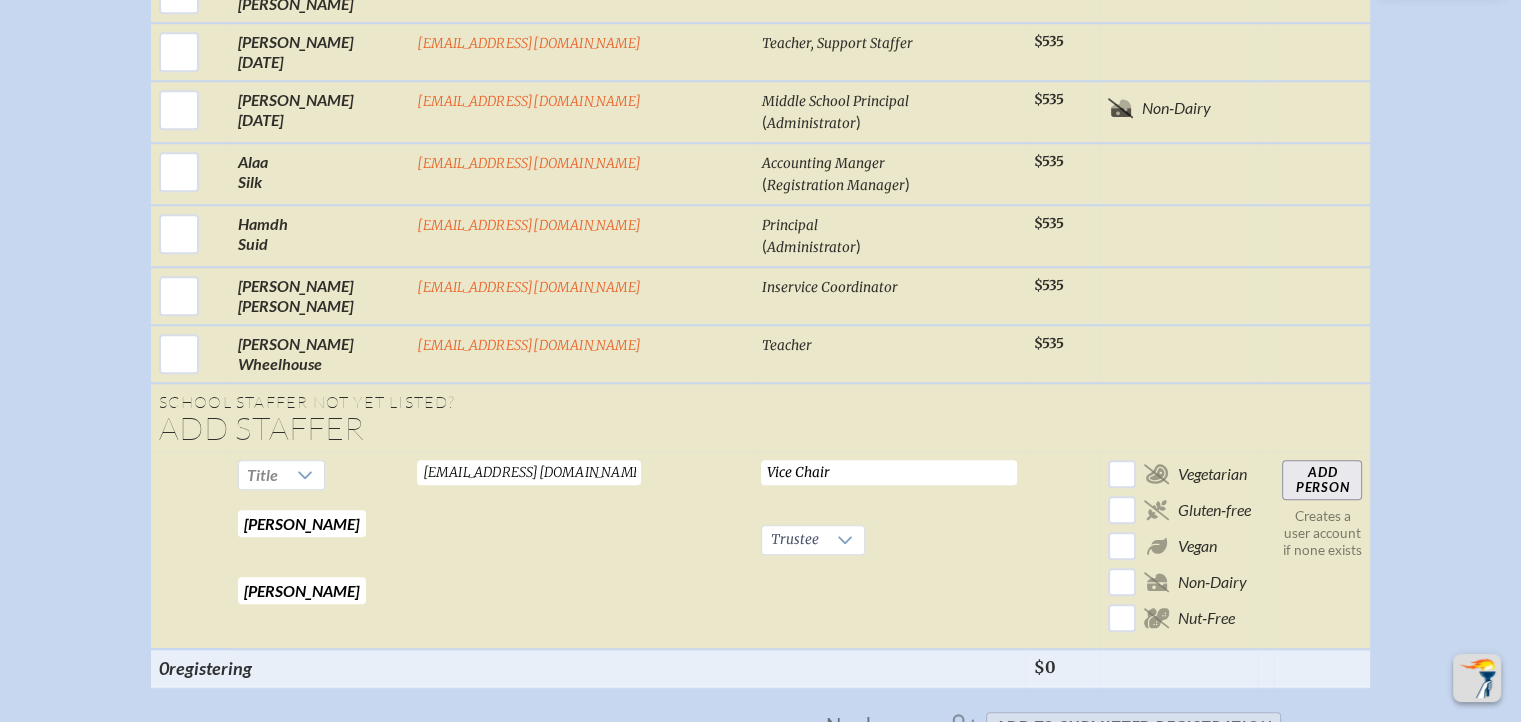 drag, startPoint x: 579, startPoint y: 478, endPoint x: 595, endPoint y: 574, distance: 97.3242 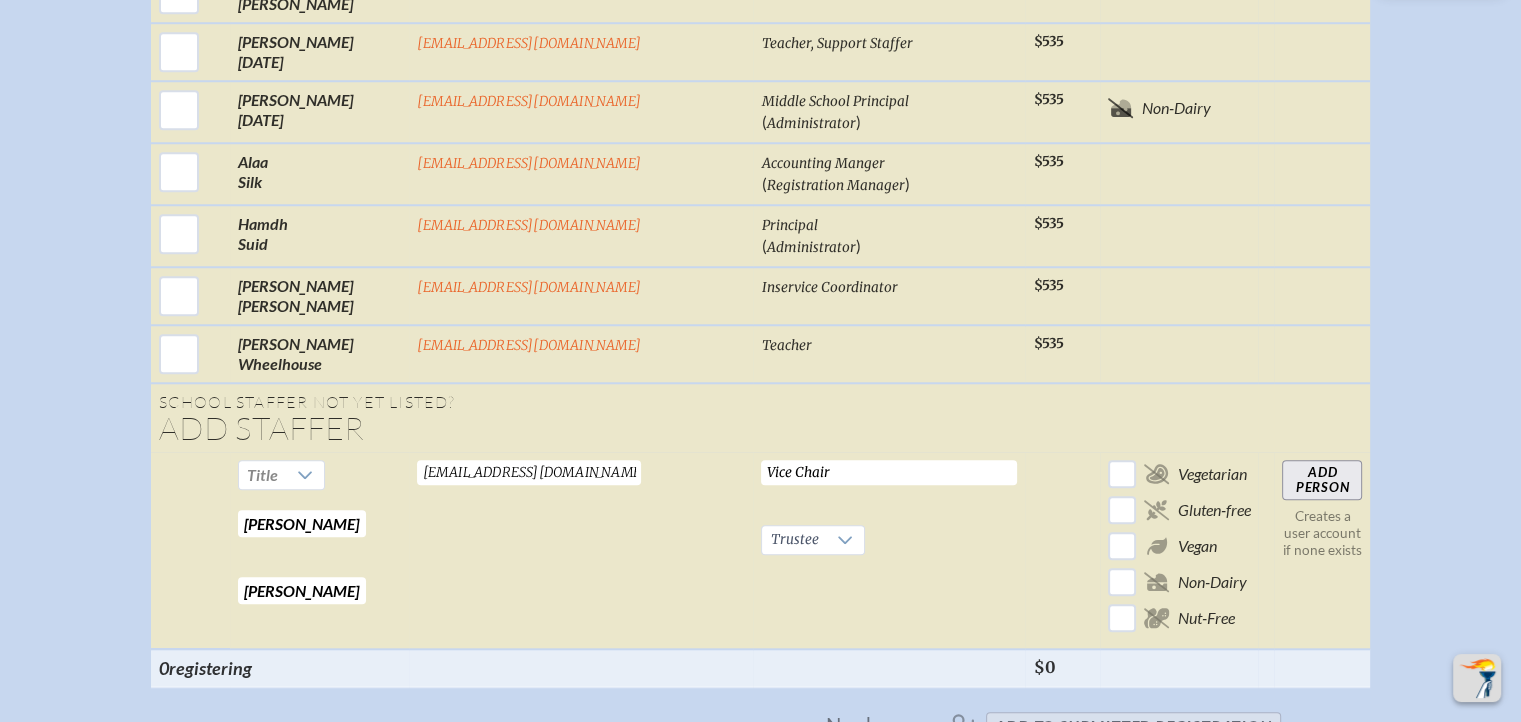 click on "Add Person" at bounding box center [1322, 480] 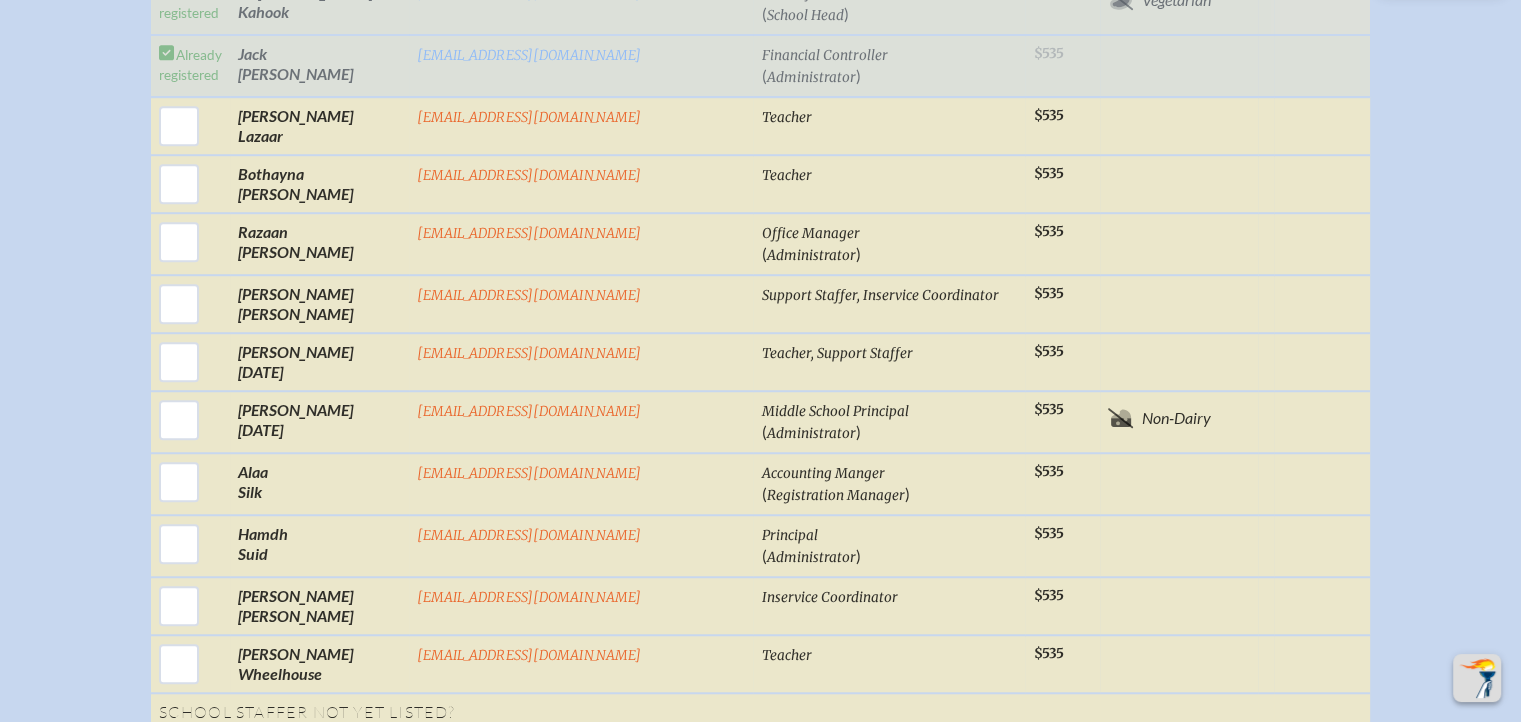 scroll, scrollTop: 1600, scrollLeft: 0, axis: vertical 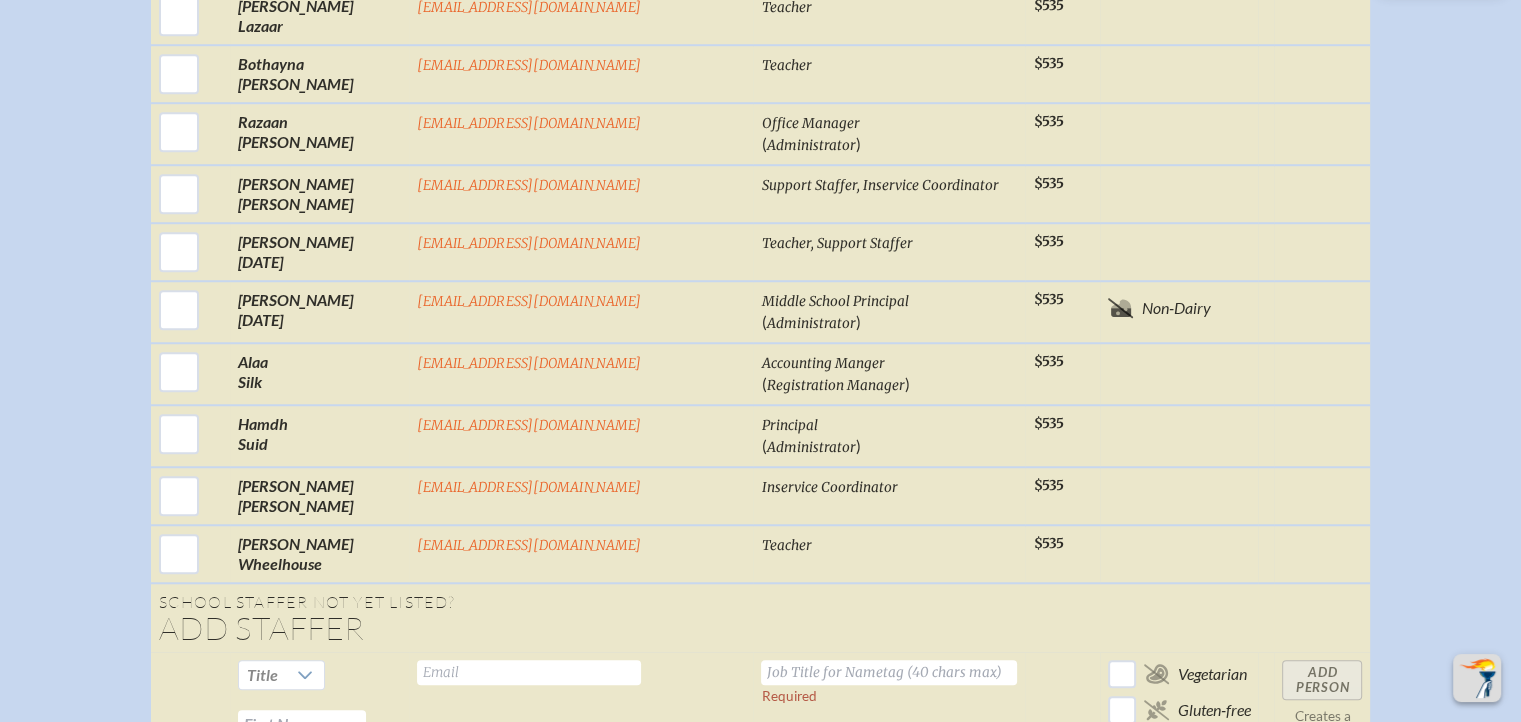 click on "Select First / Last  Name  Email   Job Title for Nametag /  (Positions)  Memb . er Price  Diet ary  Preferences       [PERSON_NAME] [EMAIL_ADDRESS][DOMAIN_NAME] Registrar ( Registration Manager )  $535 [PERSON_NAME] [EMAIL_ADDRESS][DOMAIN_NAME] Teacher, Teacher  $535  Ward   Abushawareb [EMAIL_ADDRESS][DOMAIN_NAME] Assistant Principal ( Administrator )  $535  [PERSON_NAME] [EMAIL_ADDRESS][DOMAIN_NAME] Teacher ( Teacher )  $535  [PERSON_NAME] [EMAIL_ADDRESS][DOMAIN_NAME] Teacher ( Teacher )  $535  [PERSON_NAME] [EMAIL_ADDRESS][DOMAIN_NAME] Chairman board ( Trustee )  $535  [PERSON_NAME] [EMAIL_ADDRESS][DOMAIN_NAME] Teacher  $535  Already  registered  [PERSON_NAME] [EMAIL_ADDRESS][DOMAIN_NAME] Board Chai ( Trustee )  $535  $535  [PERSON_NAME] [EMAIL_ADDRESS][DOMAIN_NAME] Teacher  $535  [PERSON_NAME] [PERSON_NAME][EMAIL_ADDRESS][DOMAIN_NAME] Teacher  $535  Already  registered [PERSON_NAME]  Kahook [EMAIL_ADDRESS][DOMAIN_NAME] Head of School ( School Head )  $535  $535 Vegetarian  Already  registered  [PERSON_NAME] [EMAIL_ADDRESS][DOMAIN_NAME]  Financial Controller ( )" at bounding box center (760, 51) 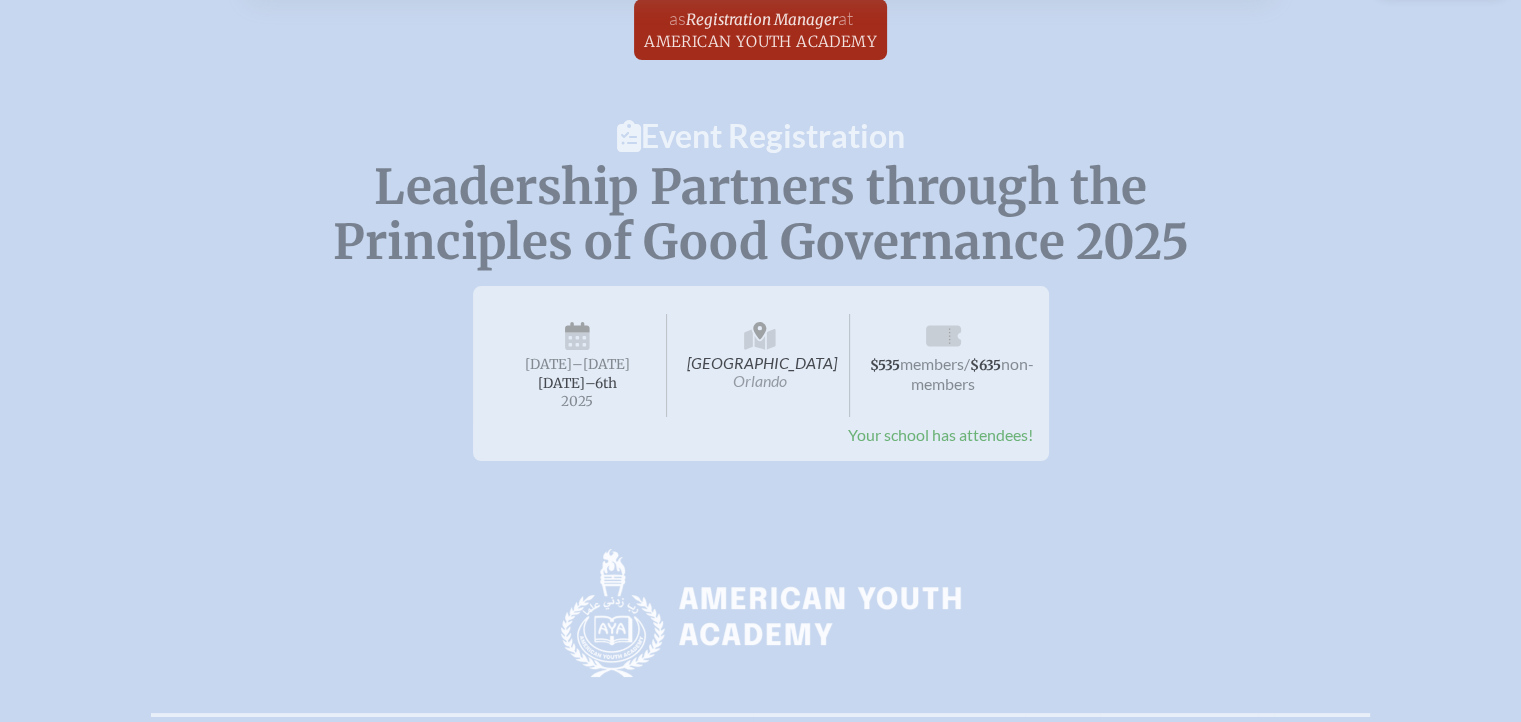 scroll, scrollTop: 0, scrollLeft: 0, axis: both 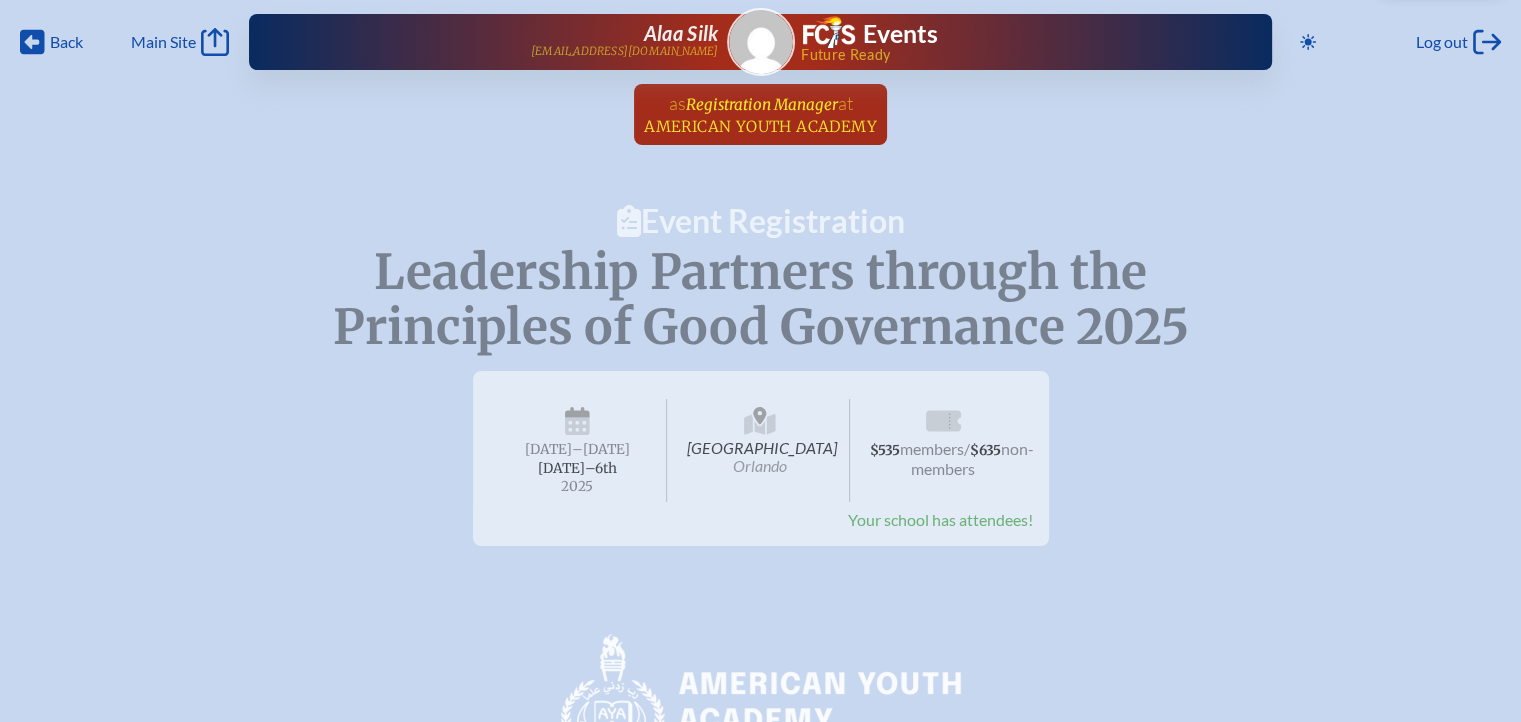 click on "American Youth Academy" at bounding box center [760, 126] 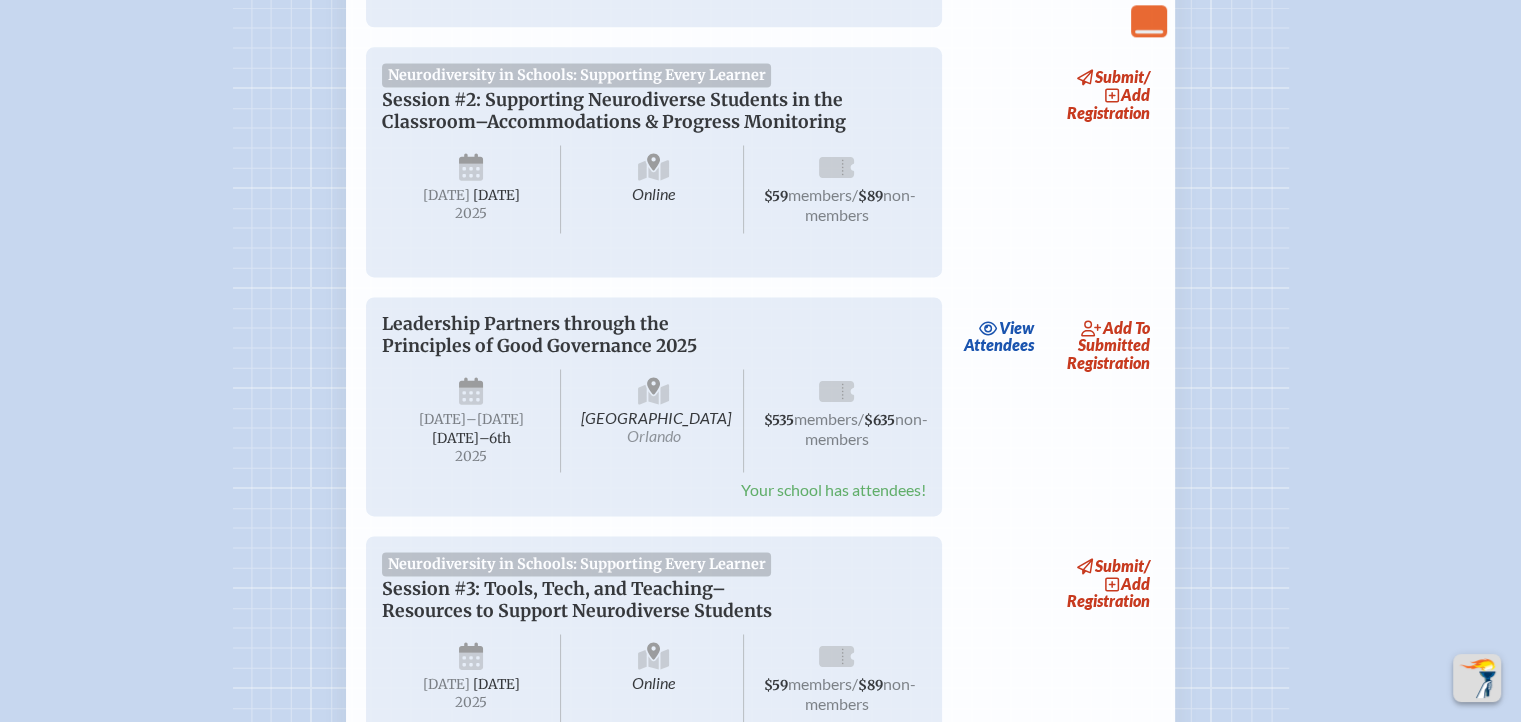 scroll, scrollTop: 2800, scrollLeft: 0, axis: vertical 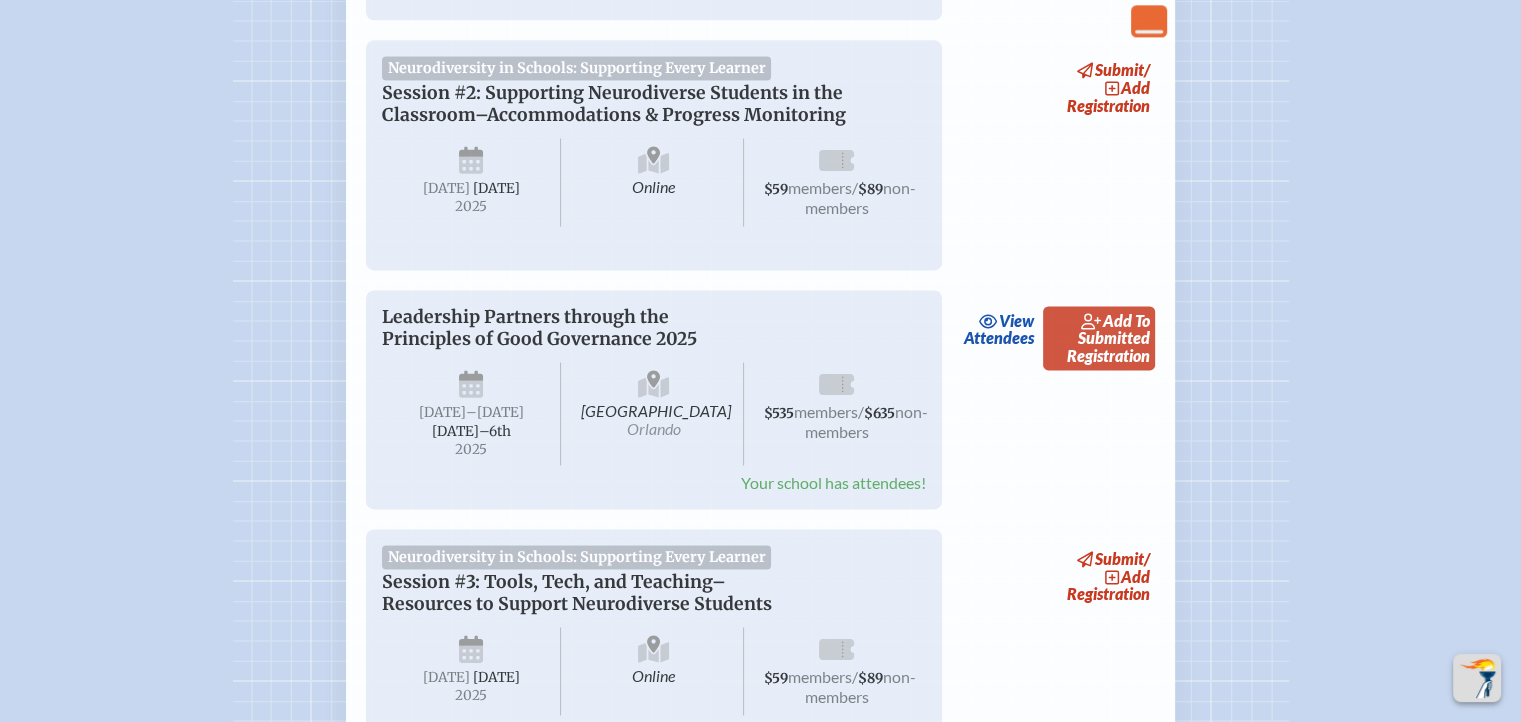 click on "add to submitted" at bounding box center [1114, 329] 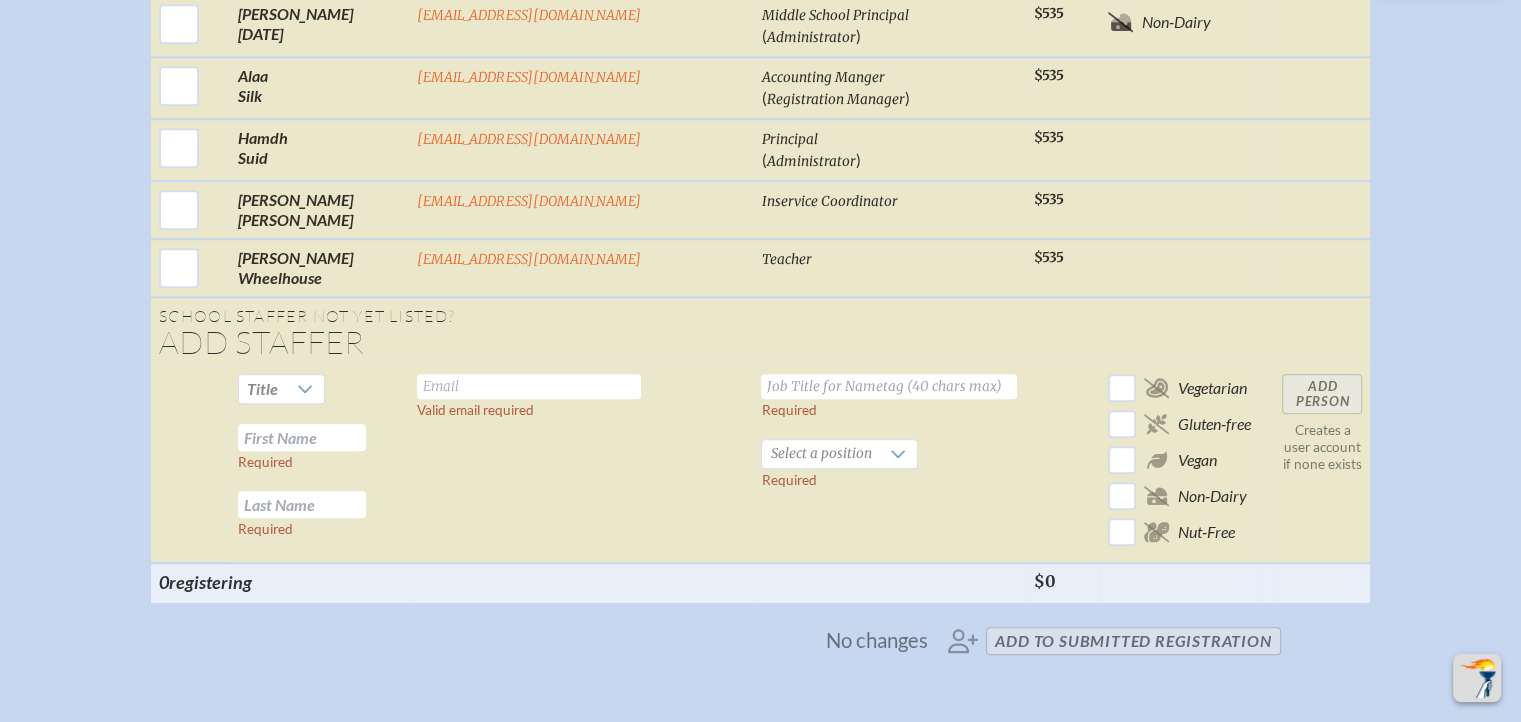 scroll, scrollTop: 2000, scrollLeft: 0, axis: vertical 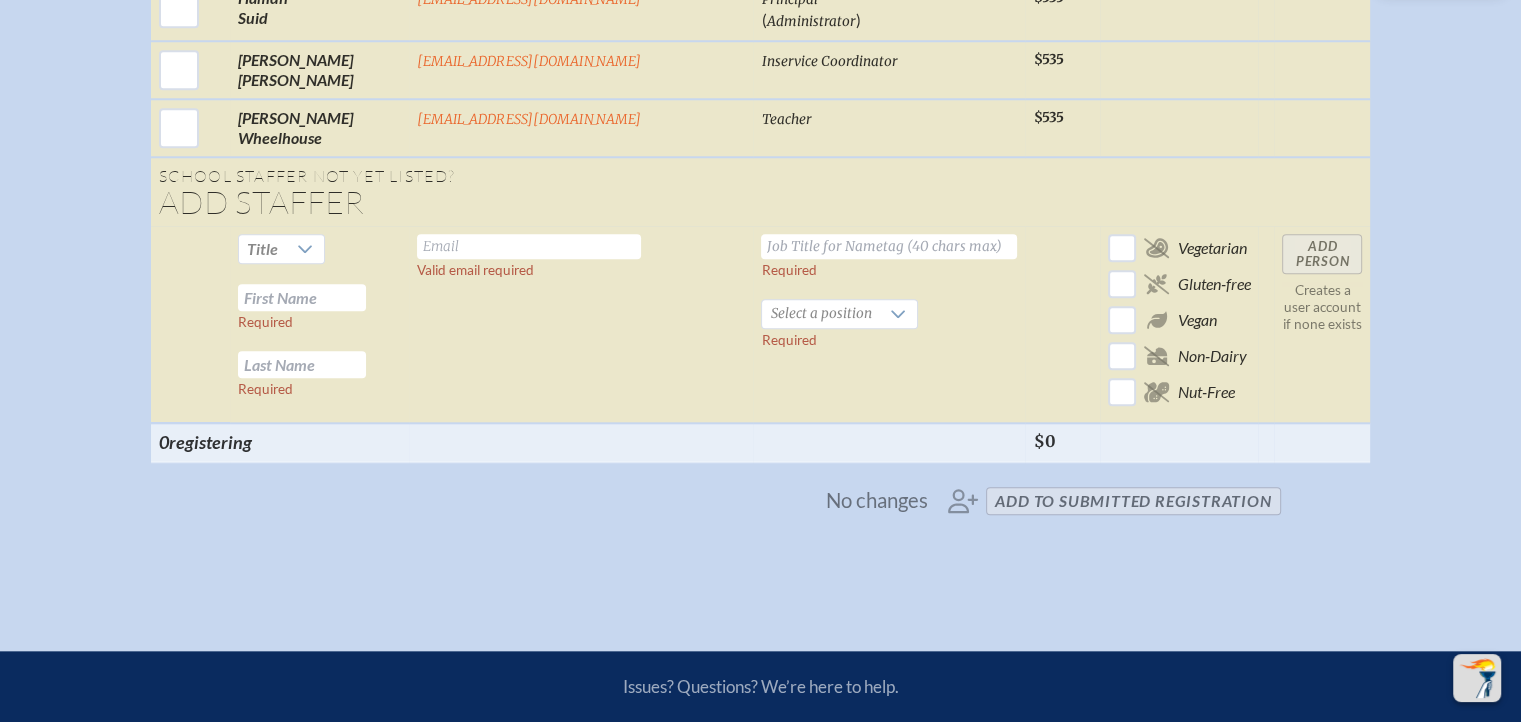 click at bounding box center (302, 297) 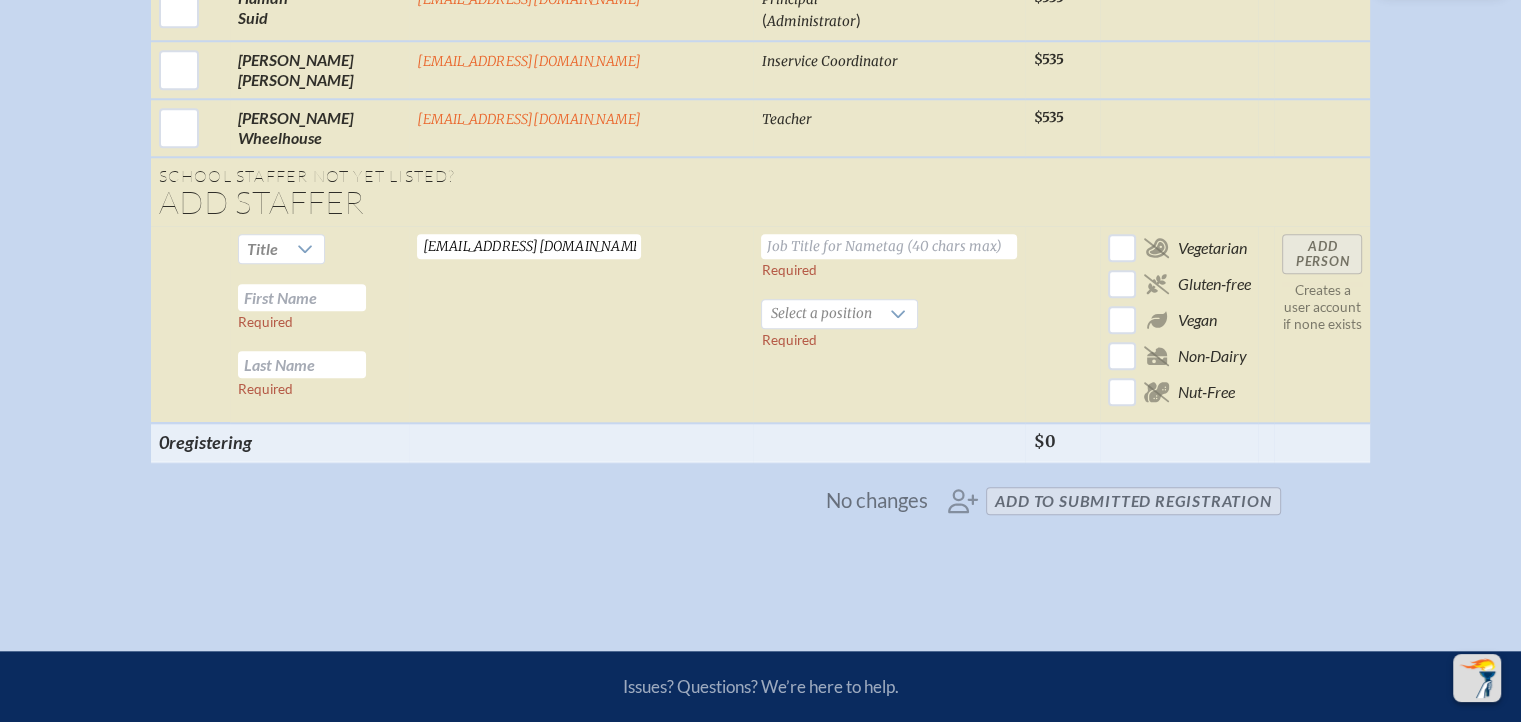 type on "[EMAIL_ADDRESS][DOMAIN_NAME]" 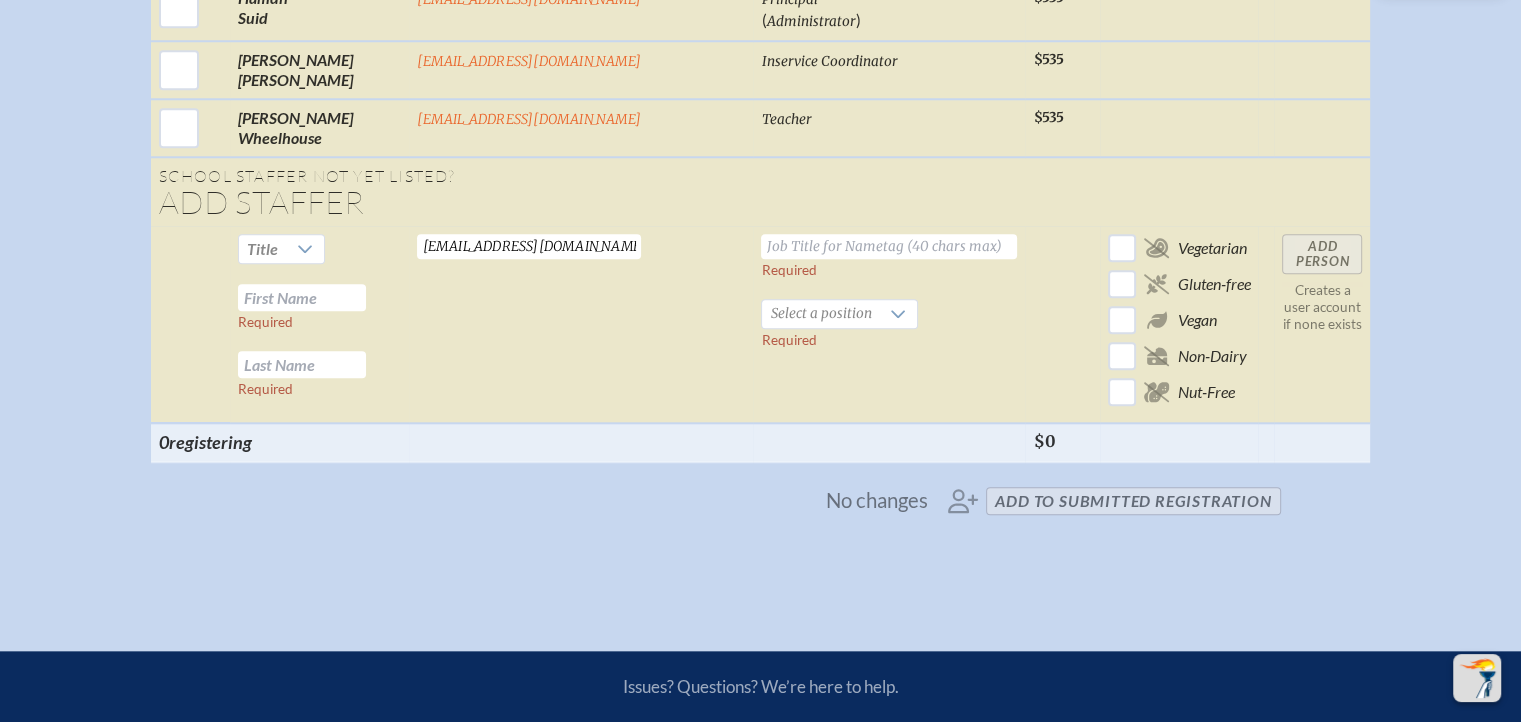 click at bounding box center [302, 297] 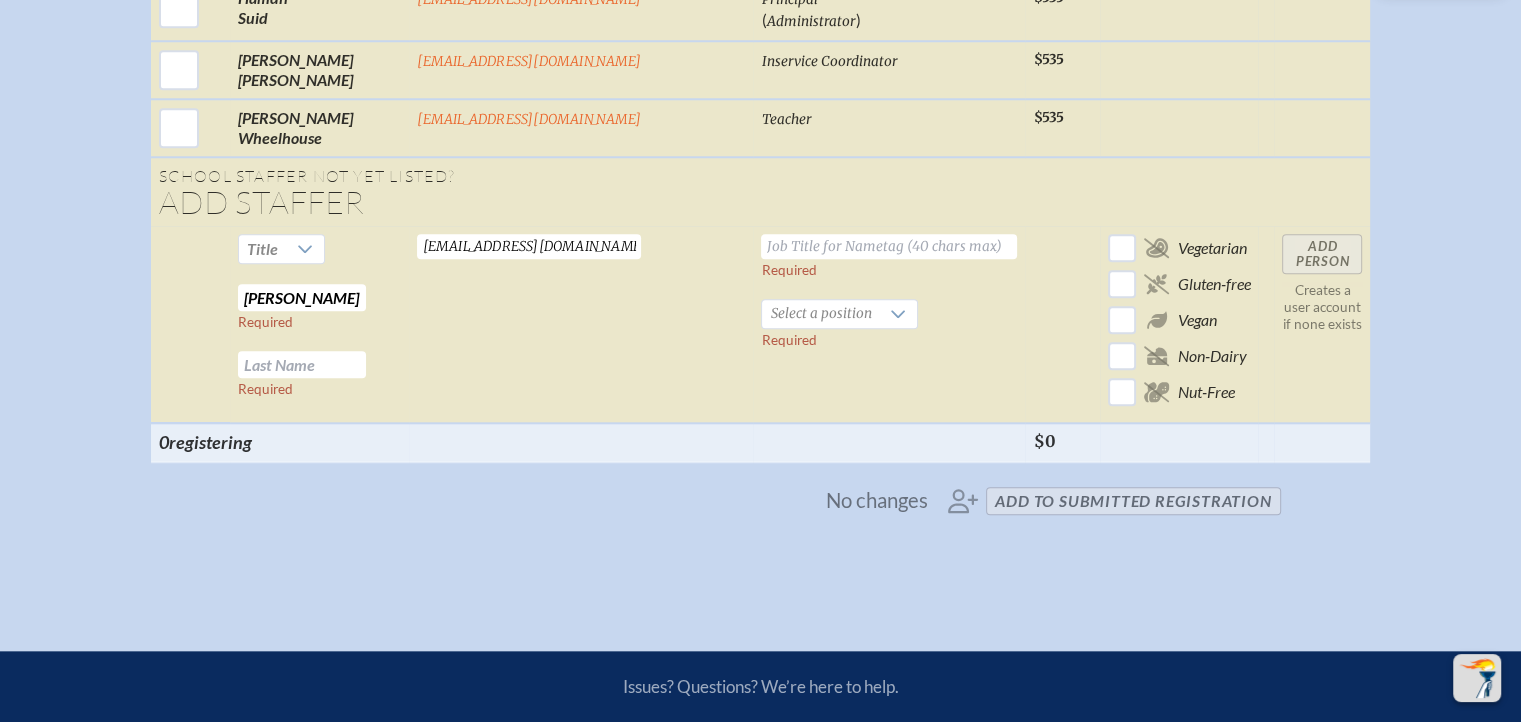 scroll, scrollTop: 0, scrollLeft: 21, axis: horizontal 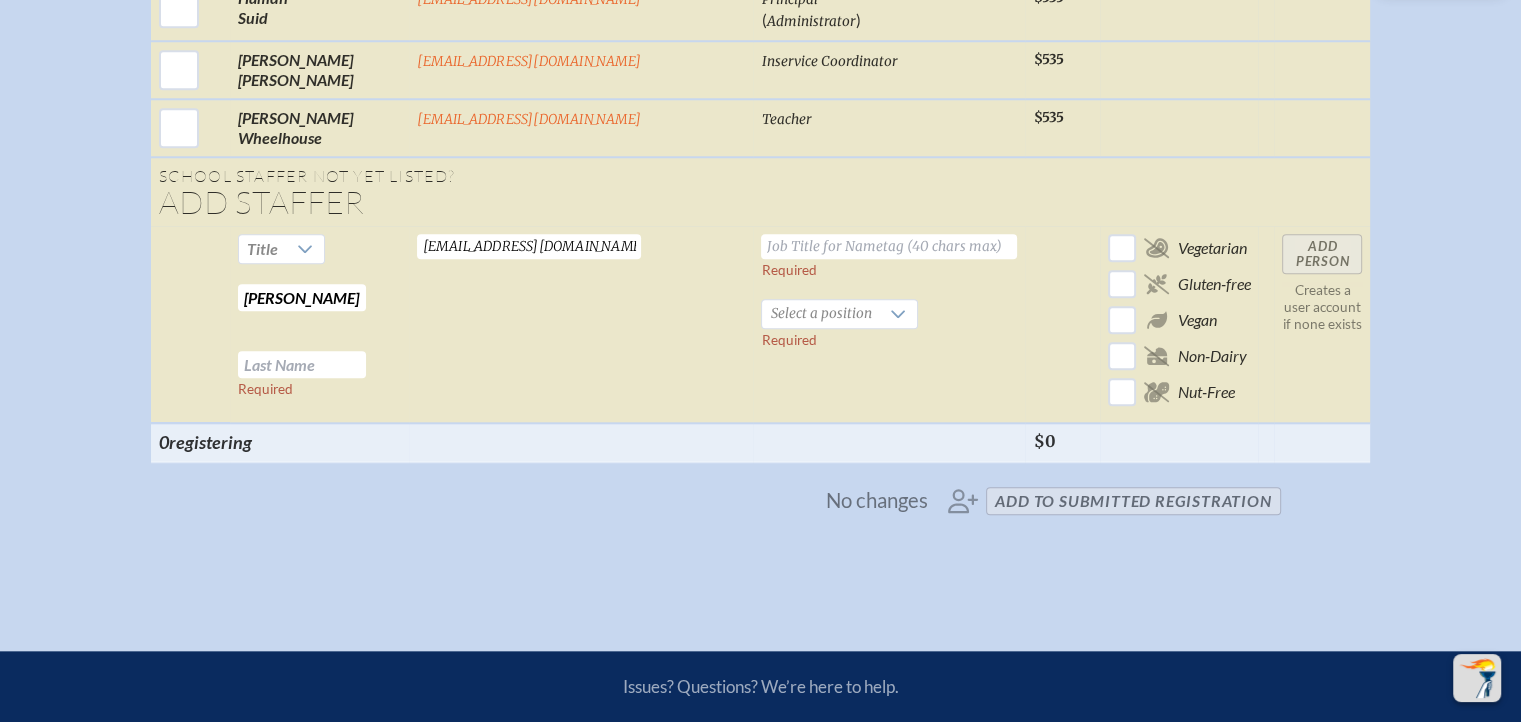 type on "[PERSON_NAME]" 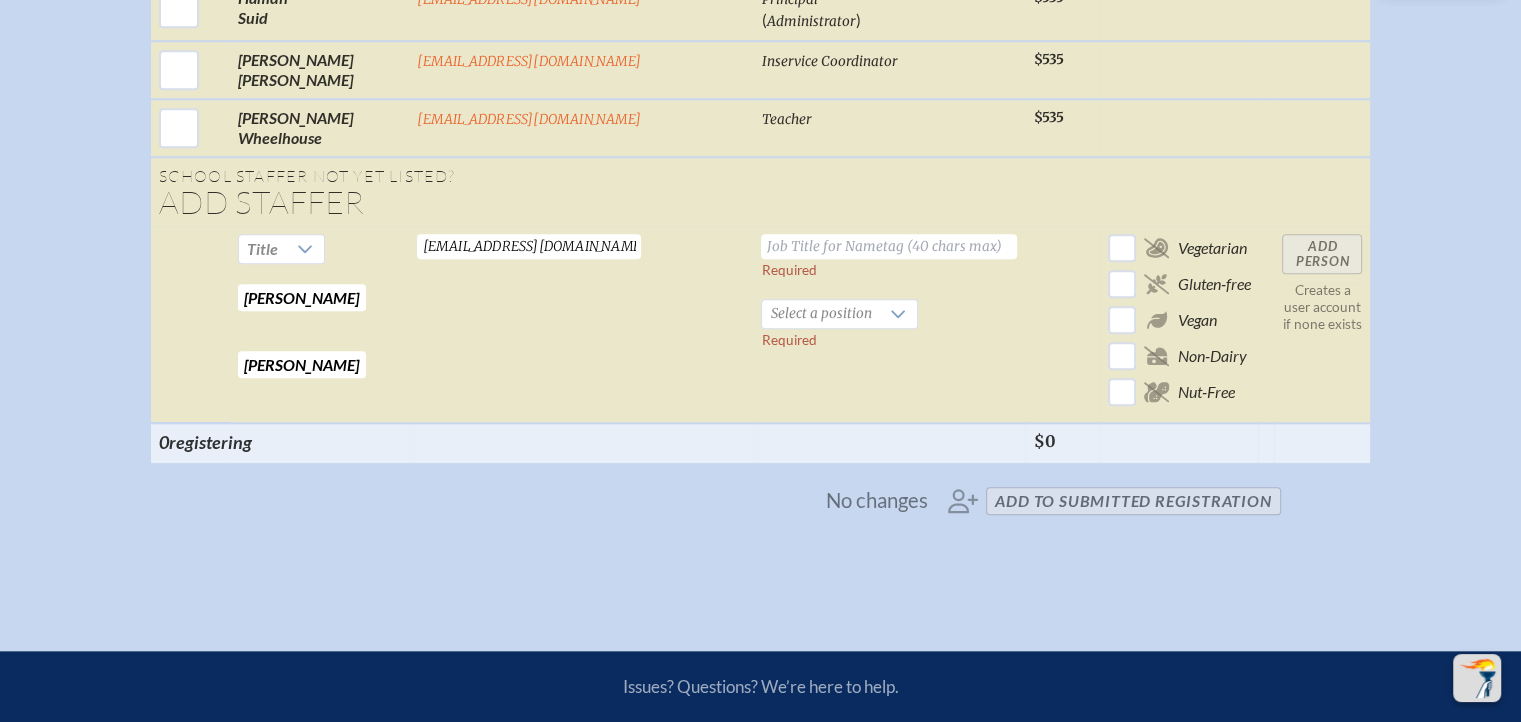 scroll, scrollTop: 0, scrollLeft: 21, axis: horizontal 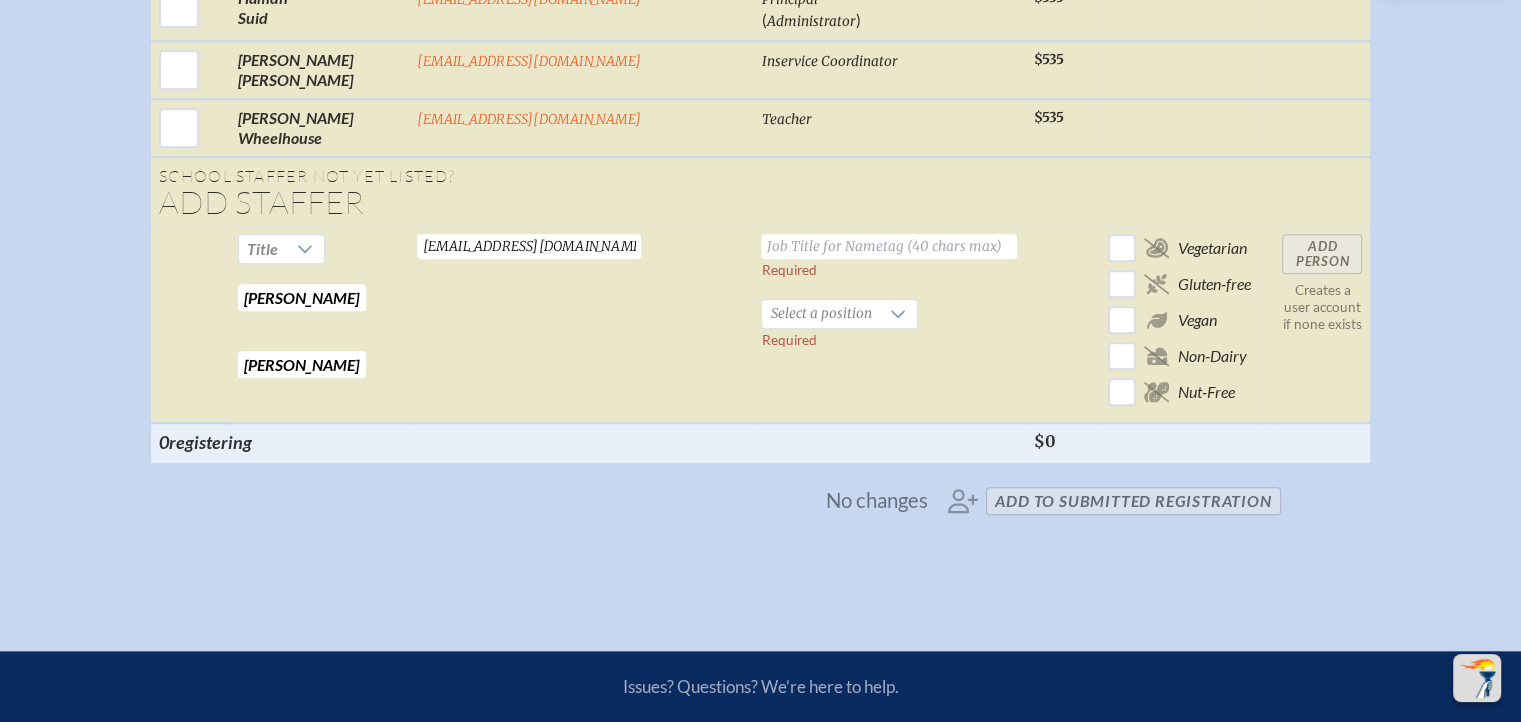 type on "[PERSON_NAME]" 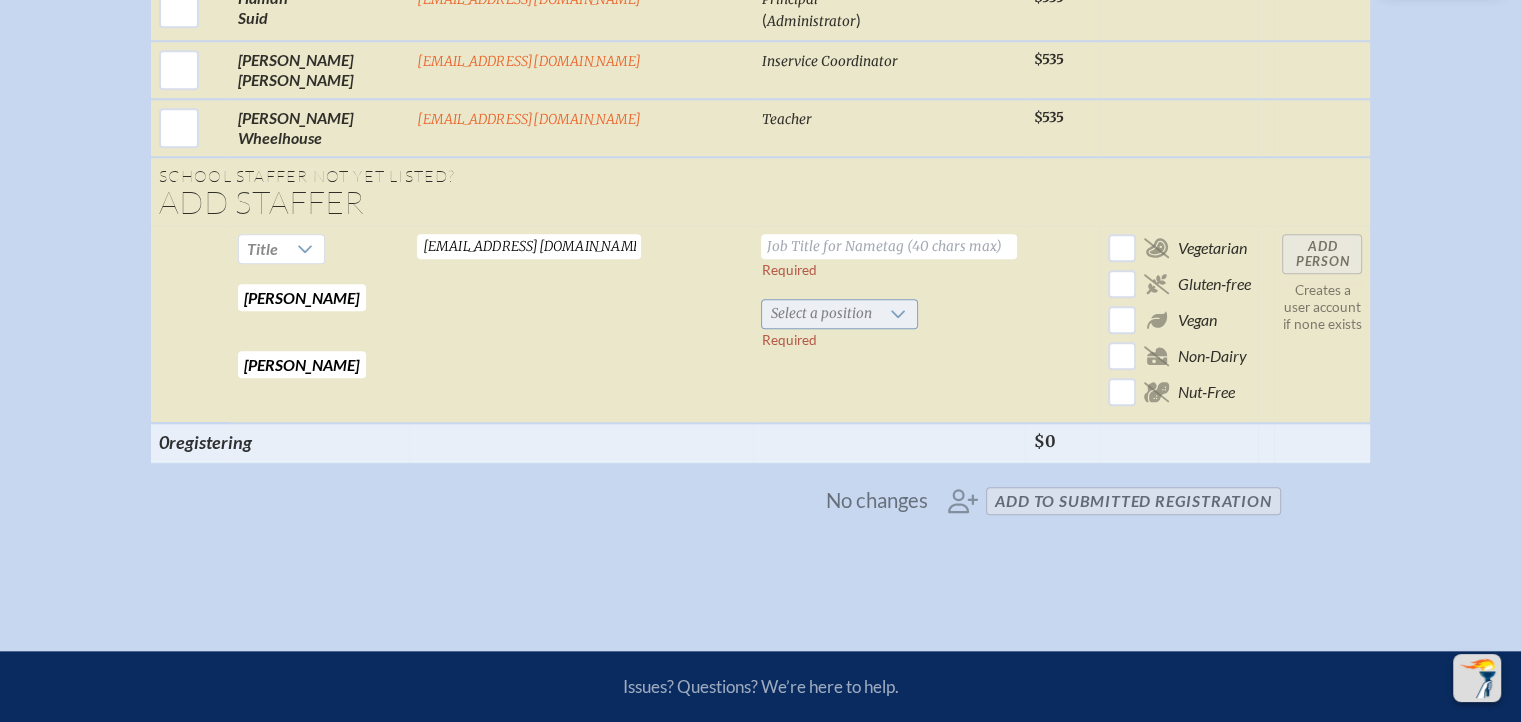 click at bounding box center [898, 314] 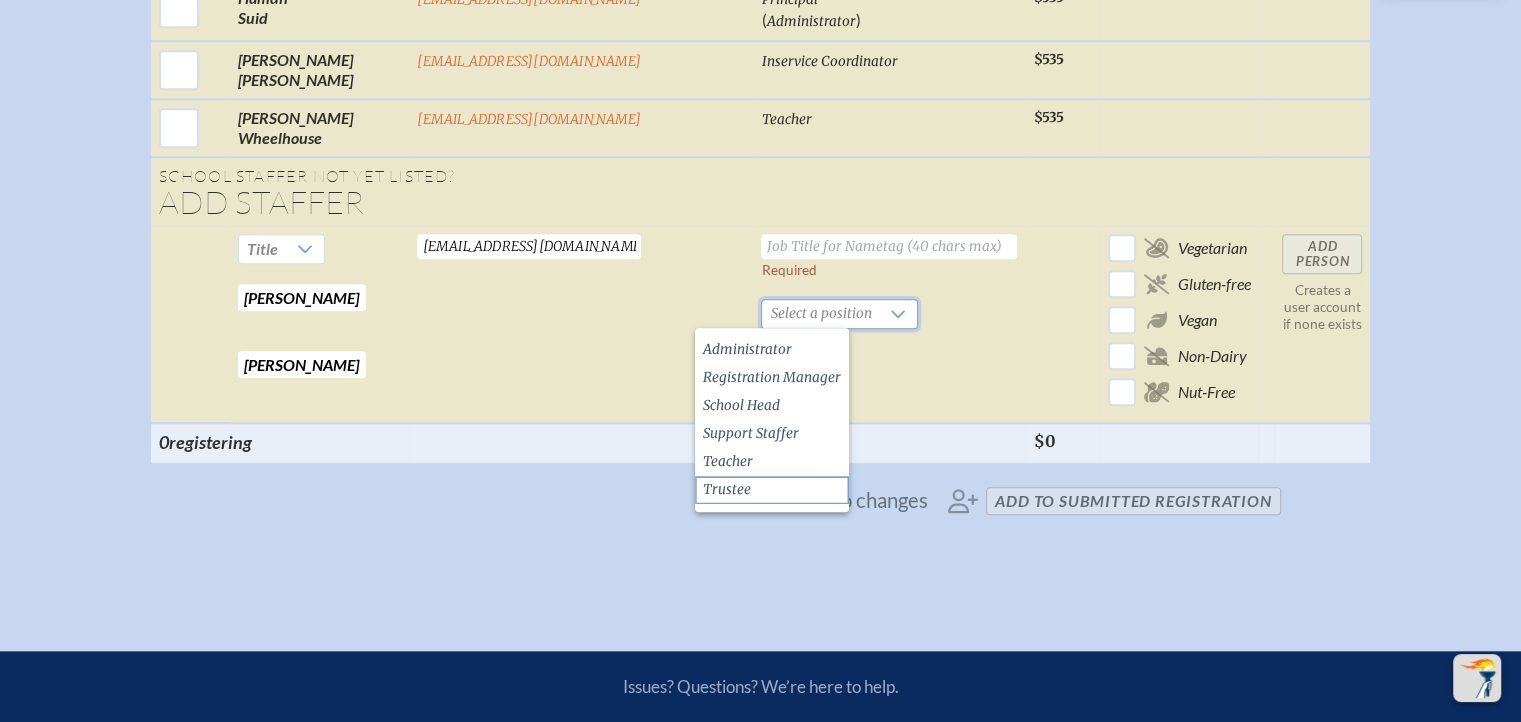 click on "Trustee" 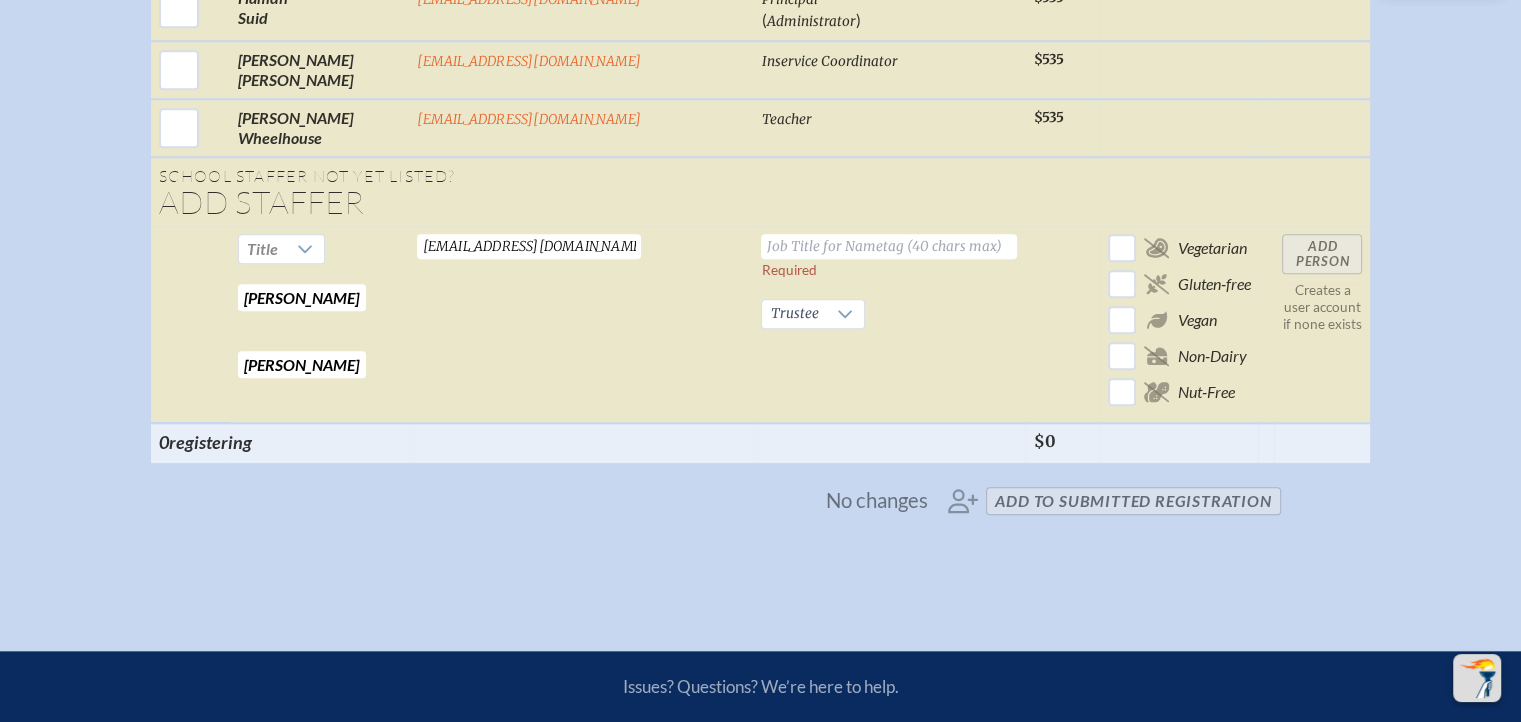 click at bounding box center [889, 246] 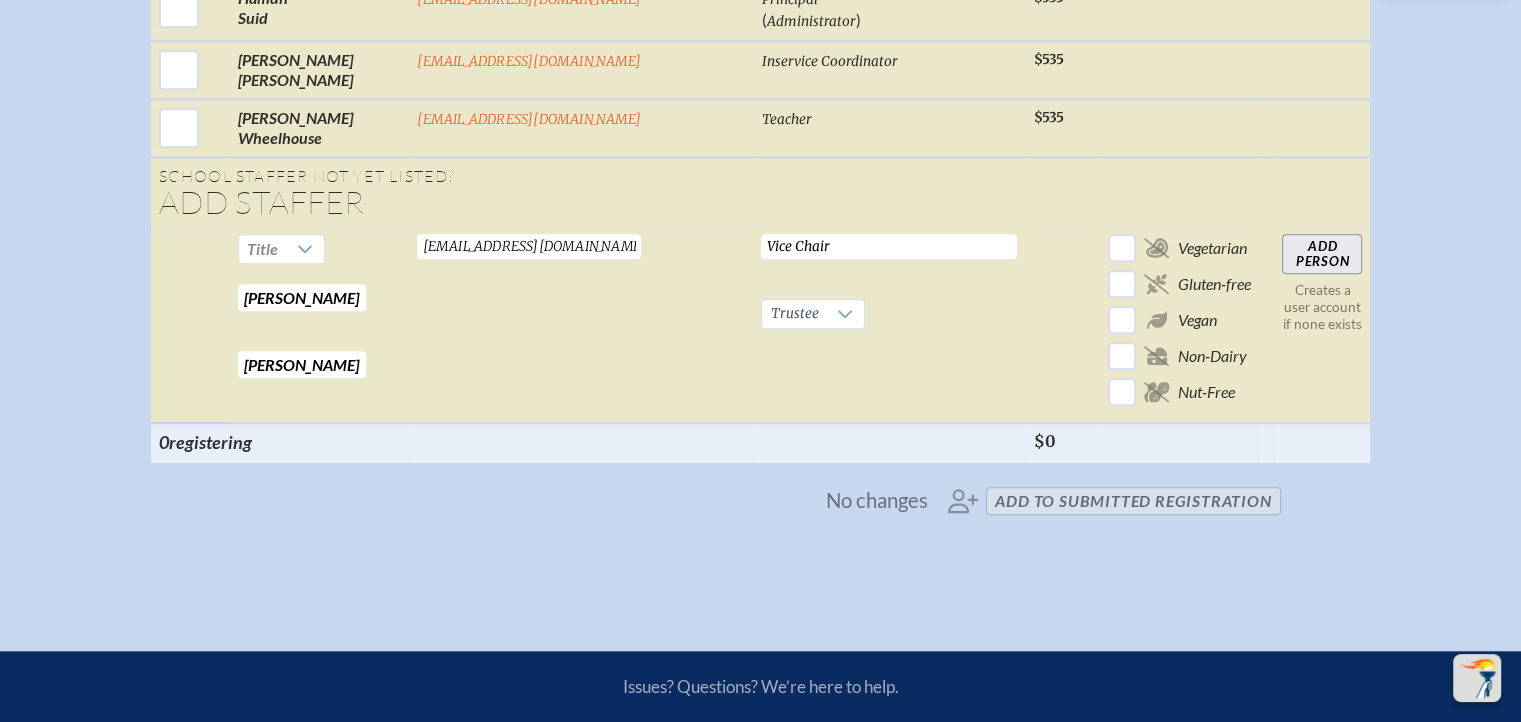 drag, startPoint x: 792, startPoint y: 278, endPoint x: 836, endPoint y: 301, distance: 49.648766 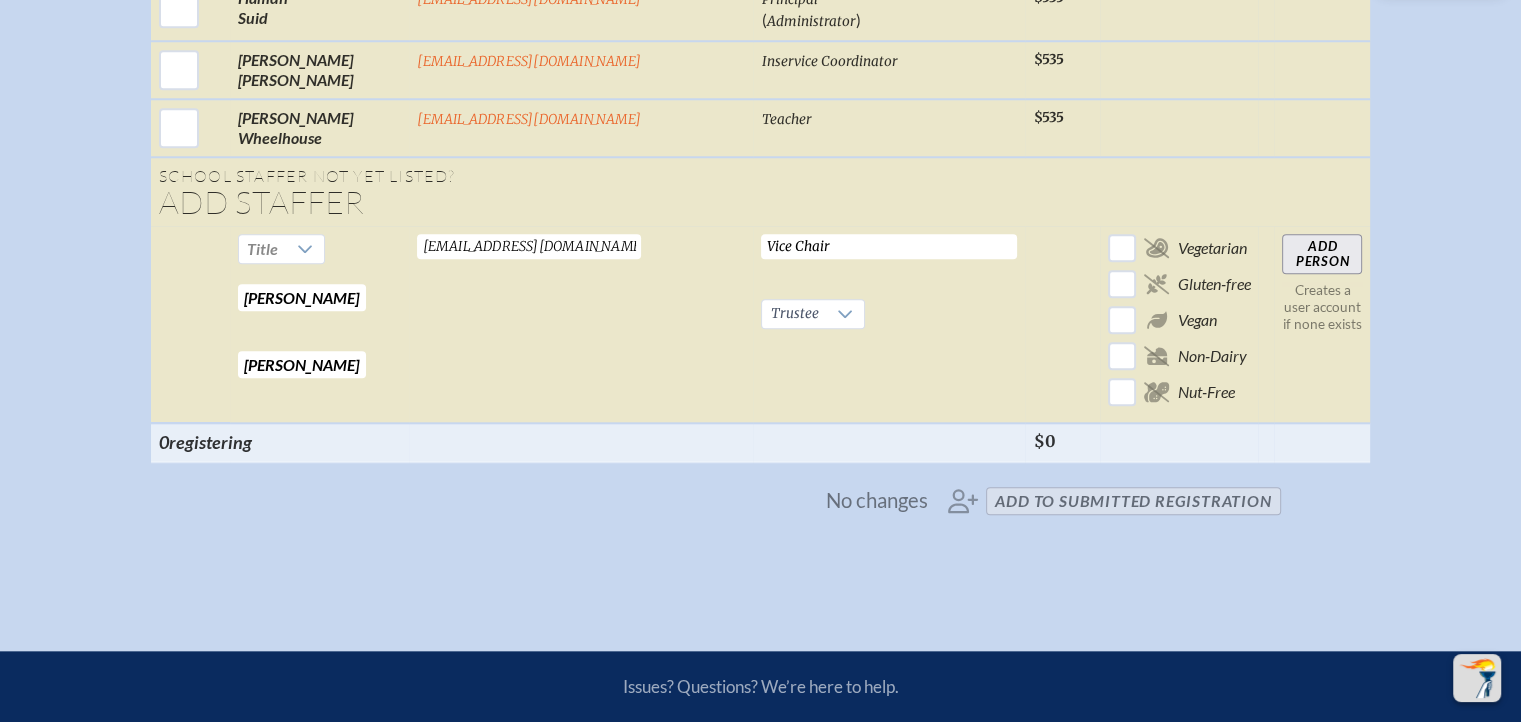 type on "Vice Chair" 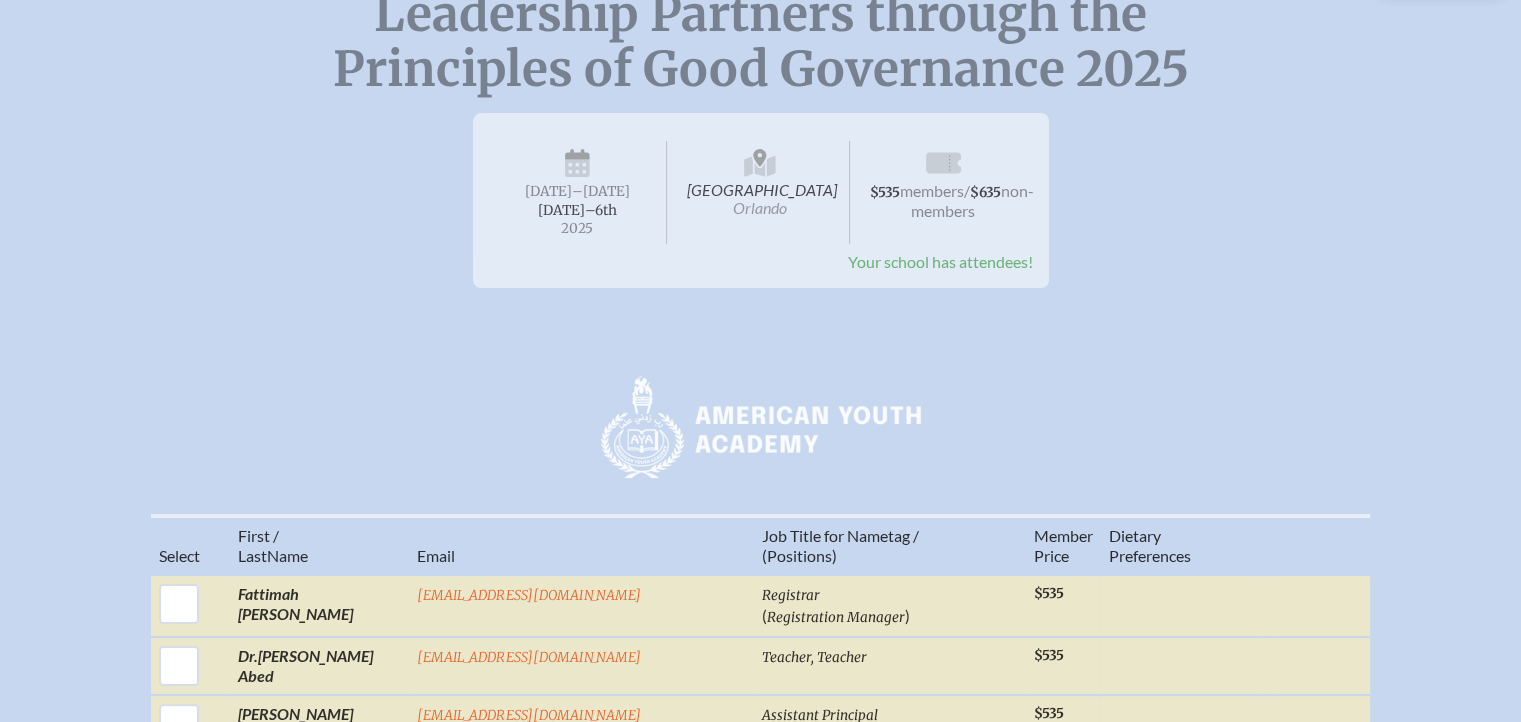 scroll, scrollTop: 200, scrollLeft: 0, axis: vertical 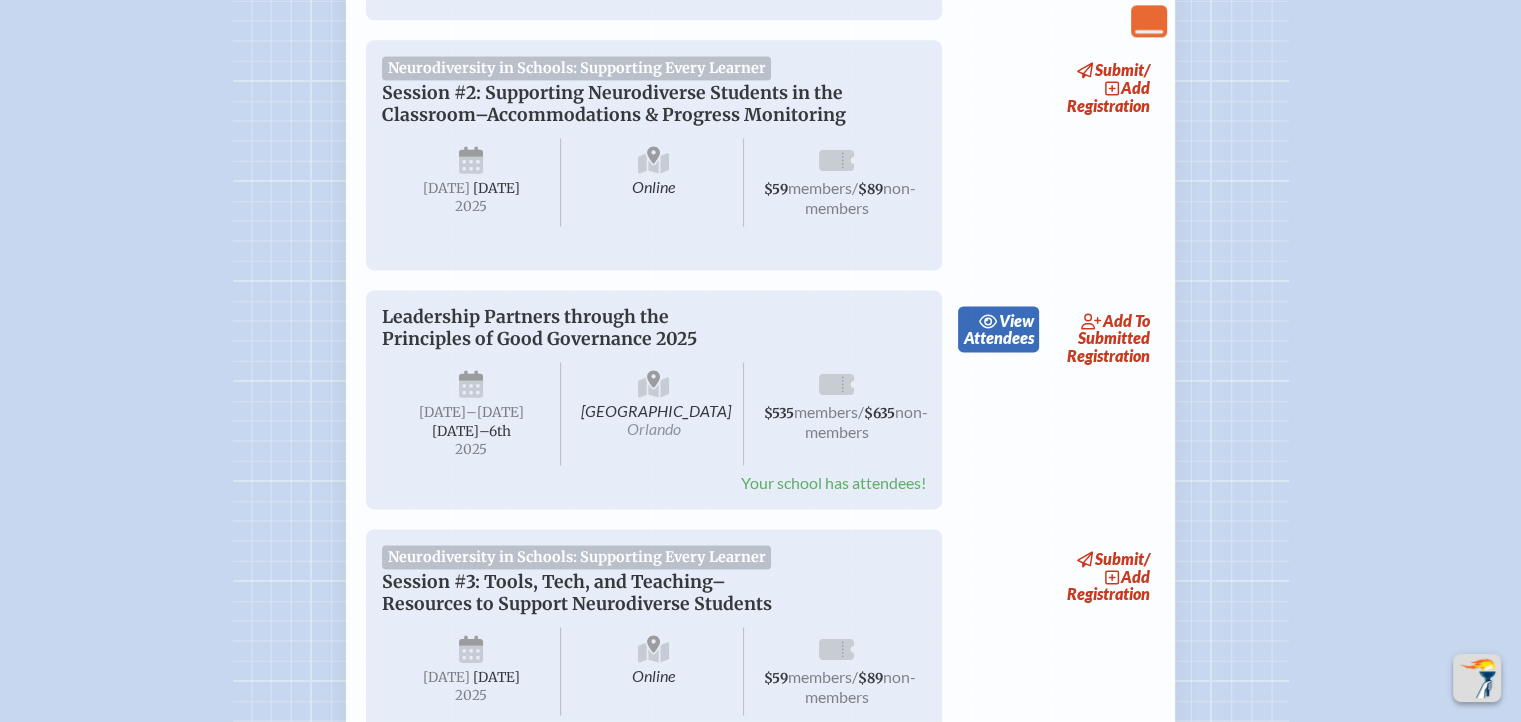 click on "view  Attendees" at bounding box center [998, 329] 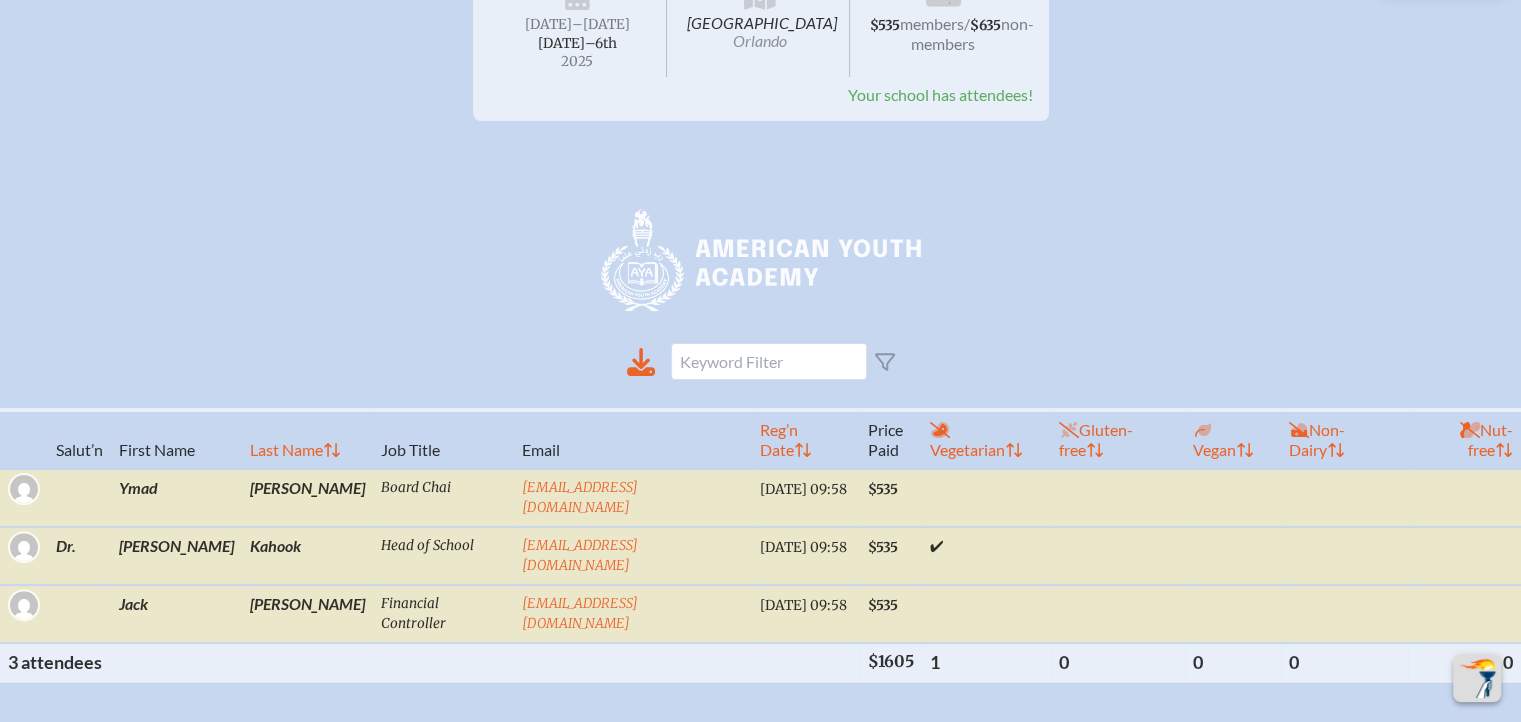 scroll, scrollTop: 600, scrollLeft: 0, axis: vertical 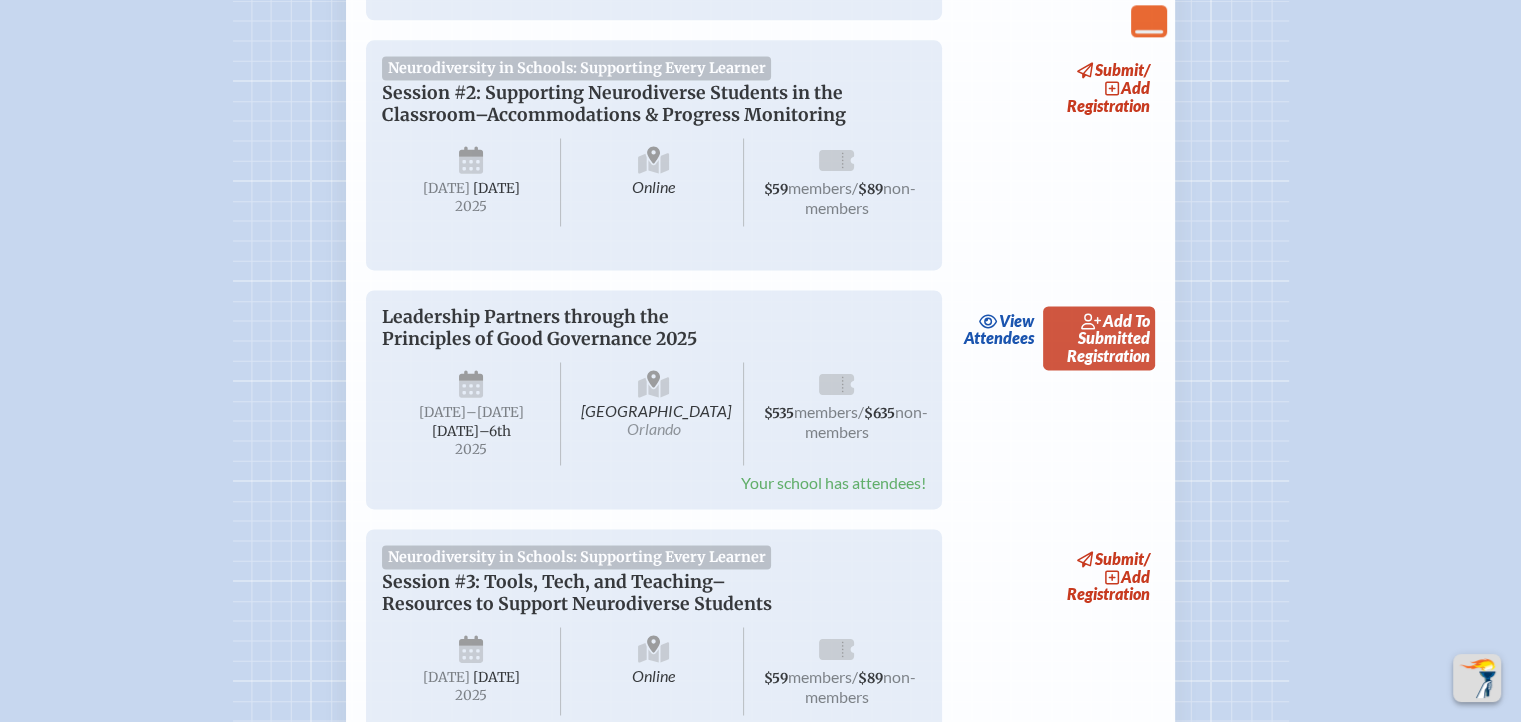 click on "add to submitted" at bounding box center [1114, 329] 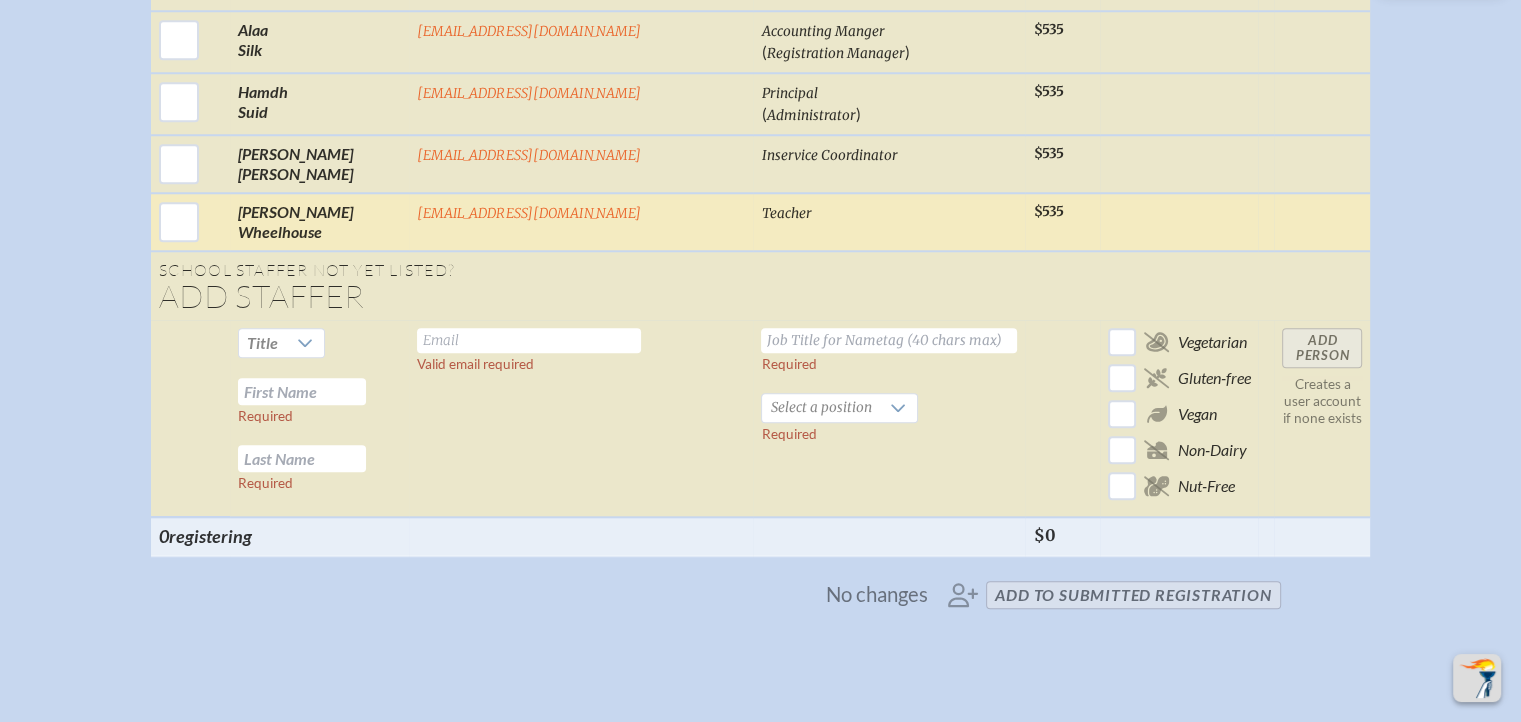 scroll, scrollTop: 1800, scrollLeft: 0, axis: vertical 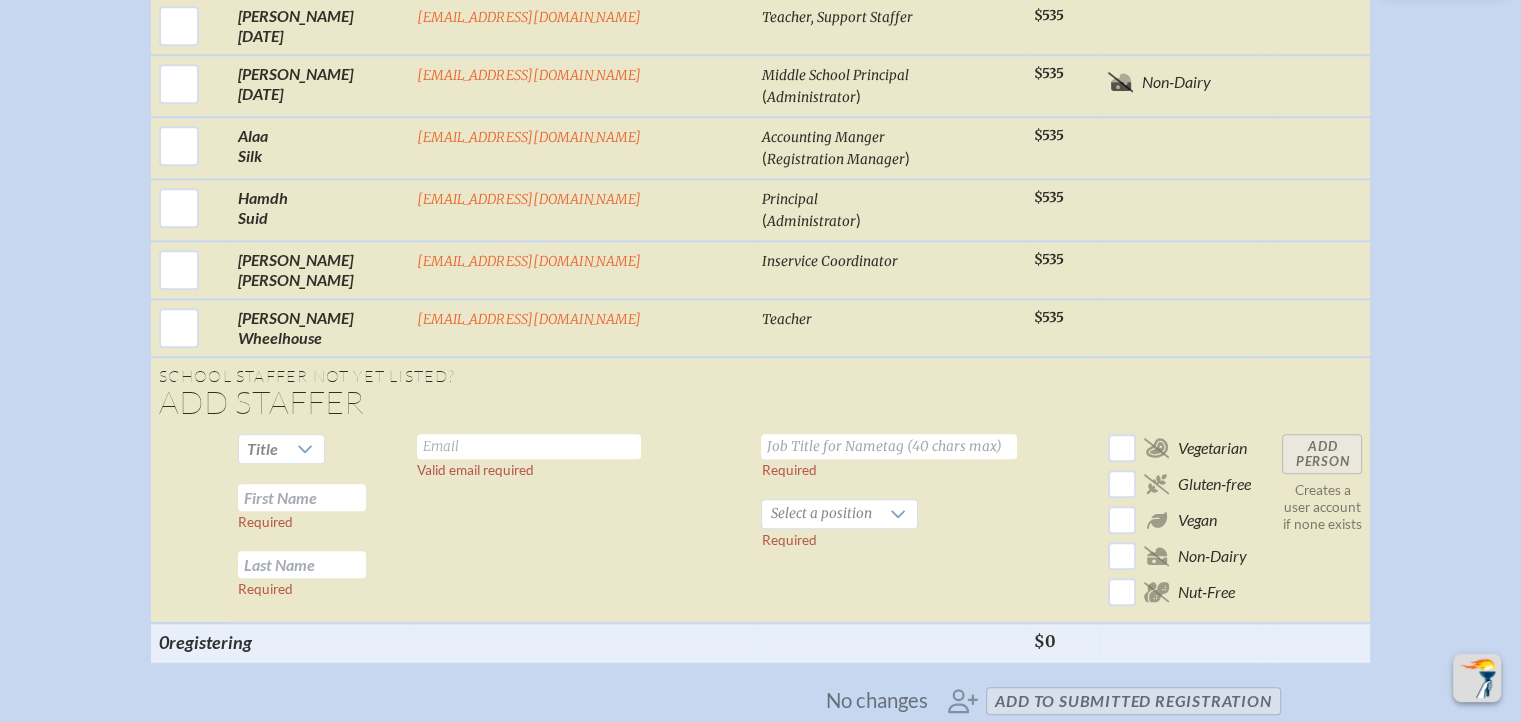 click on "Add Person  Creates a user account if none exists" at bounding box center (1322, 524) 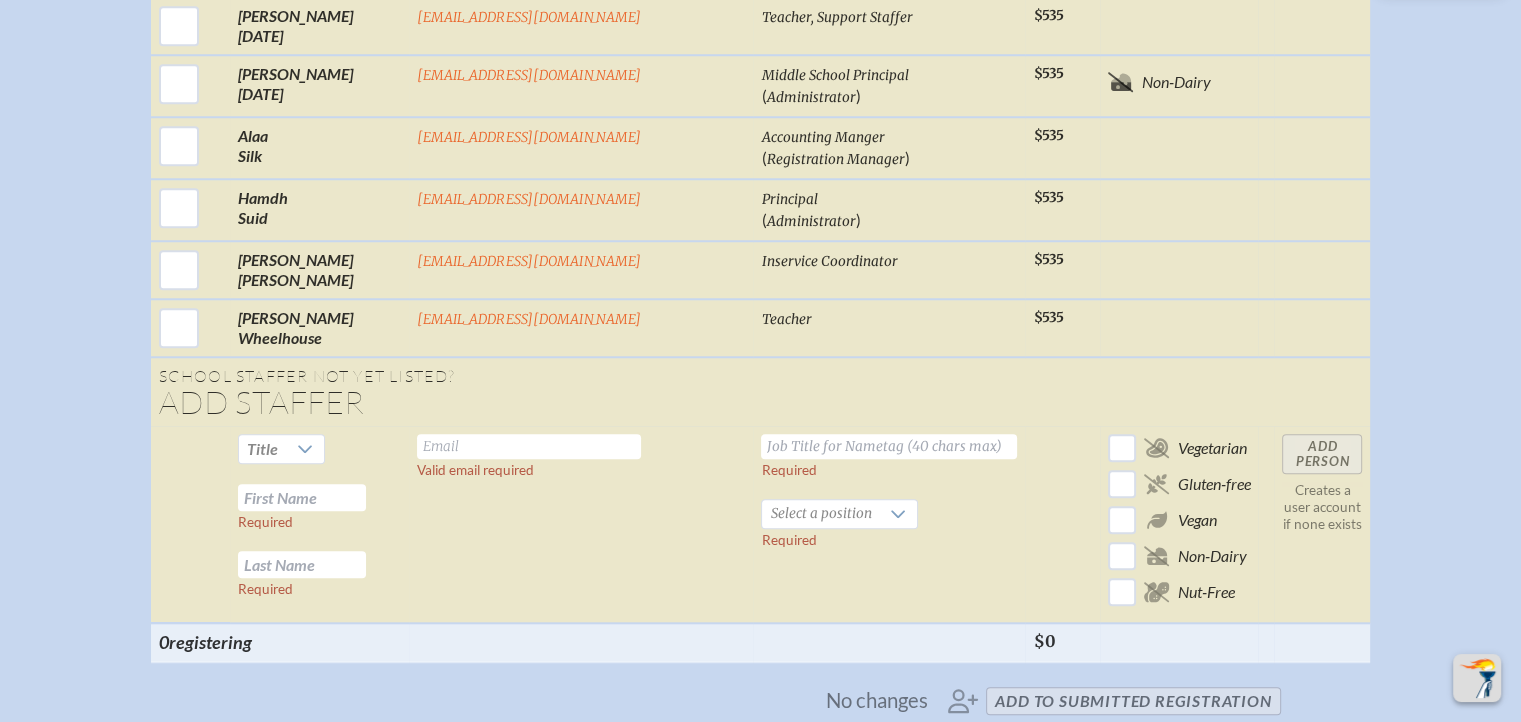 click at bounding box center (302, 497) 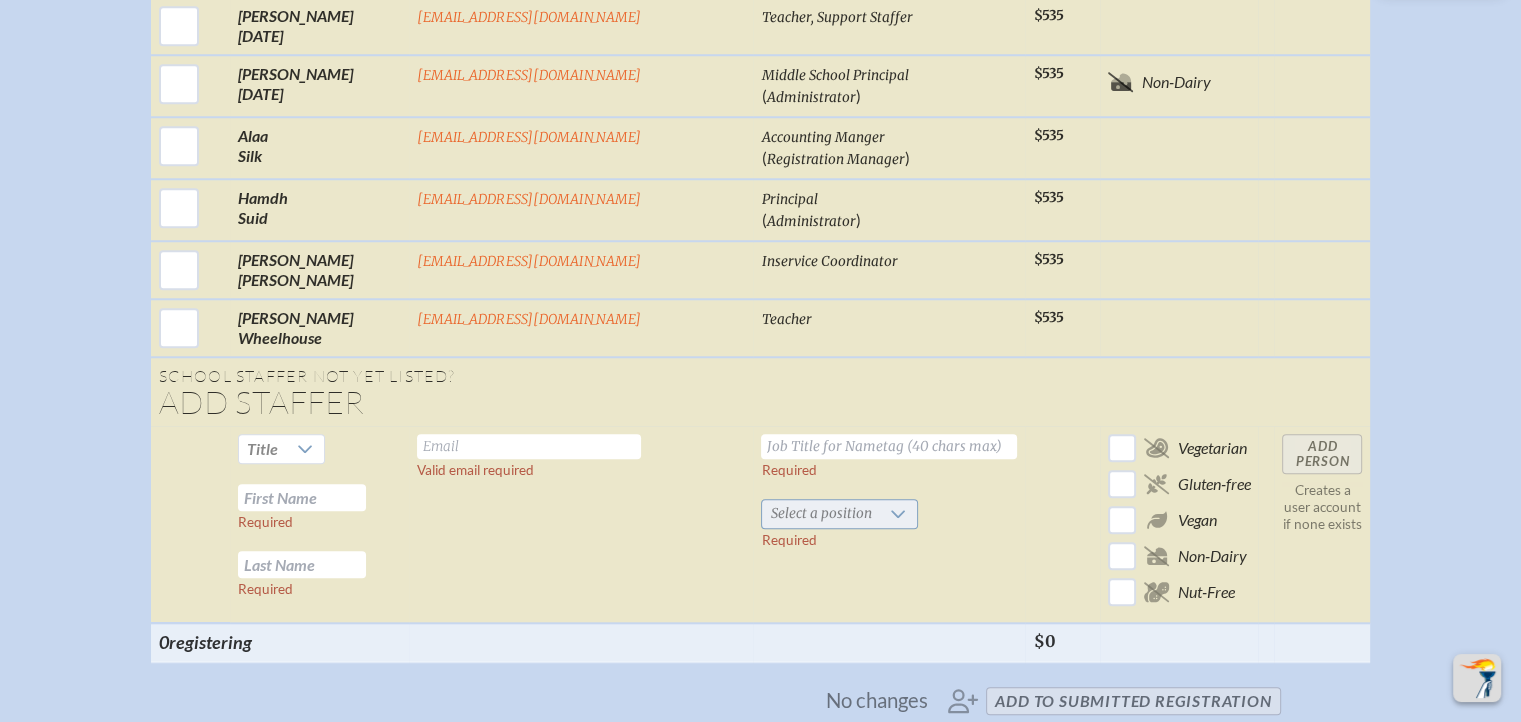 click on "Select a position" at bounding box center (820, 514) 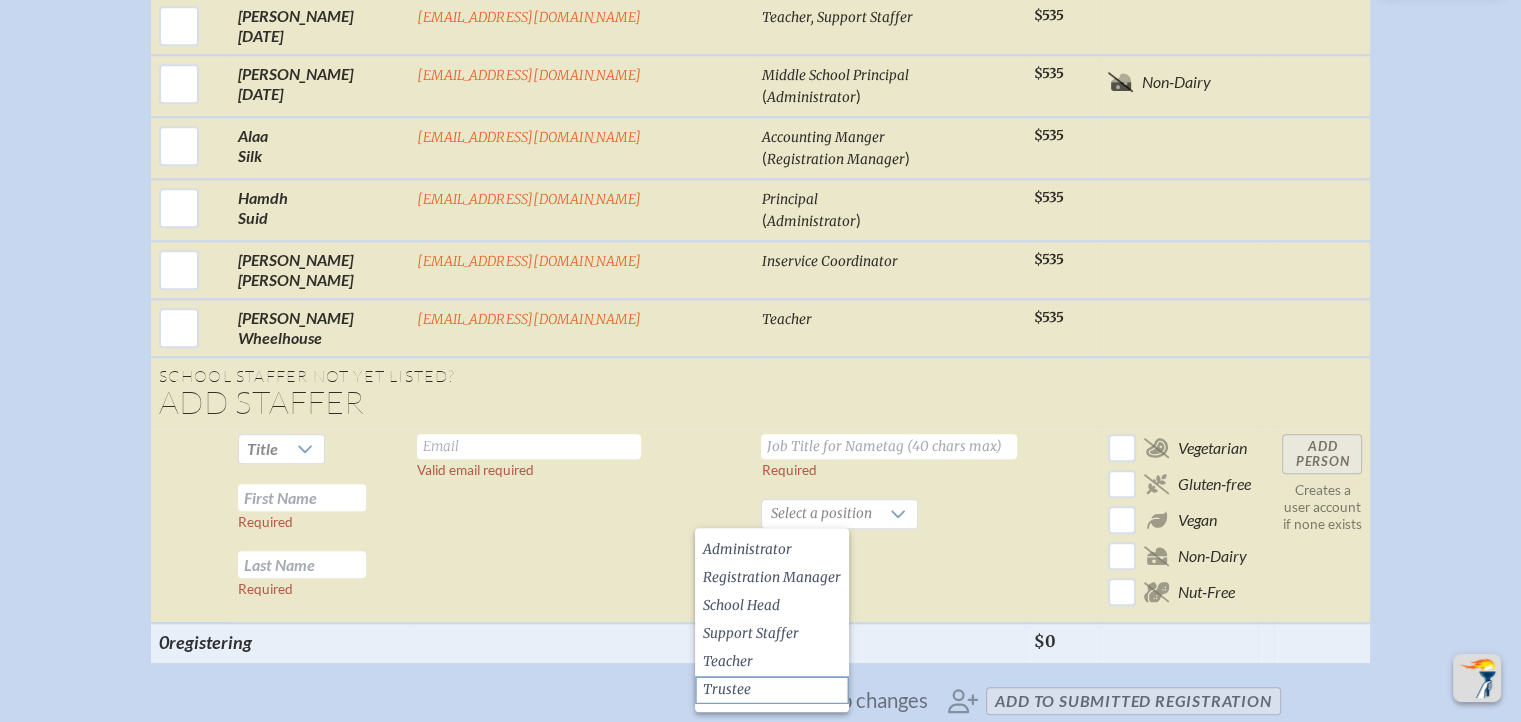 click on "Trustee" 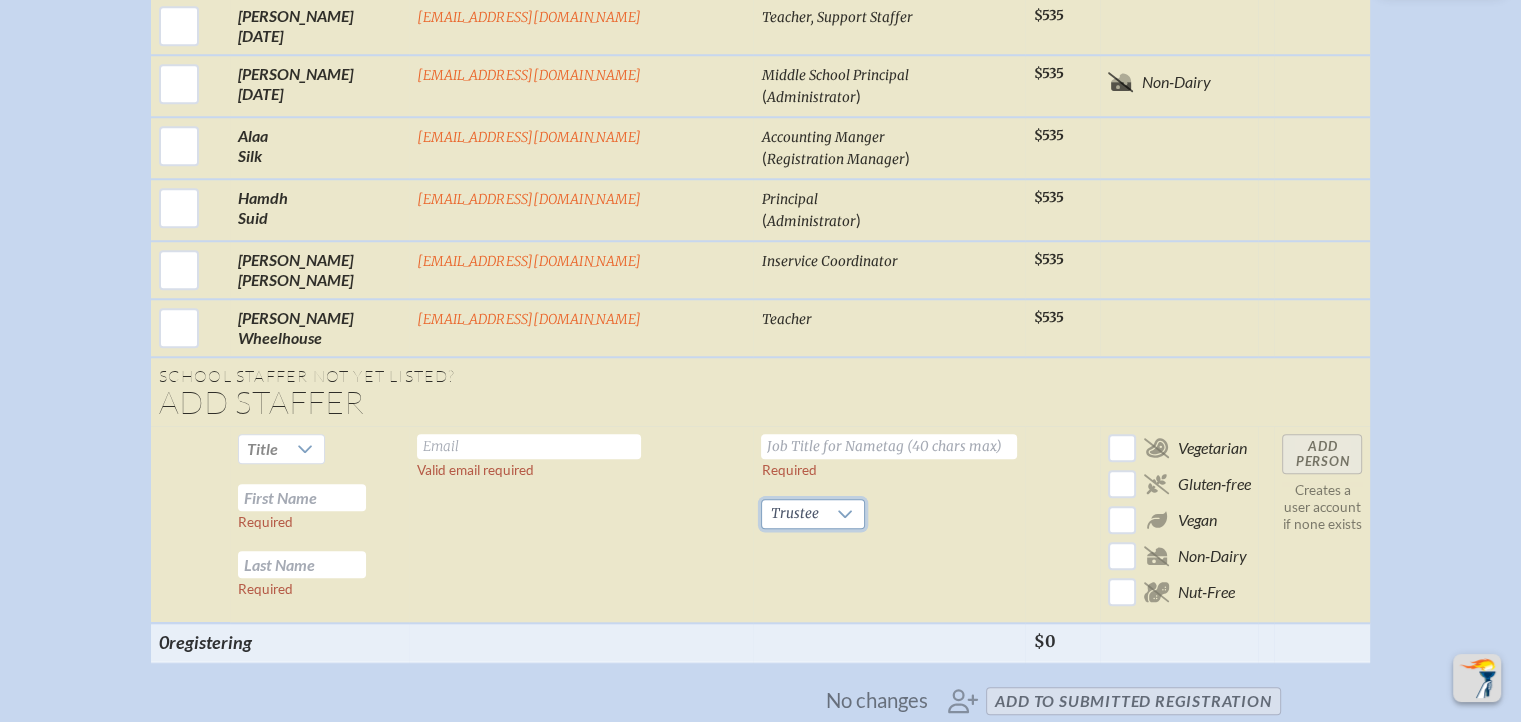 click at bounding box center [889, 446] 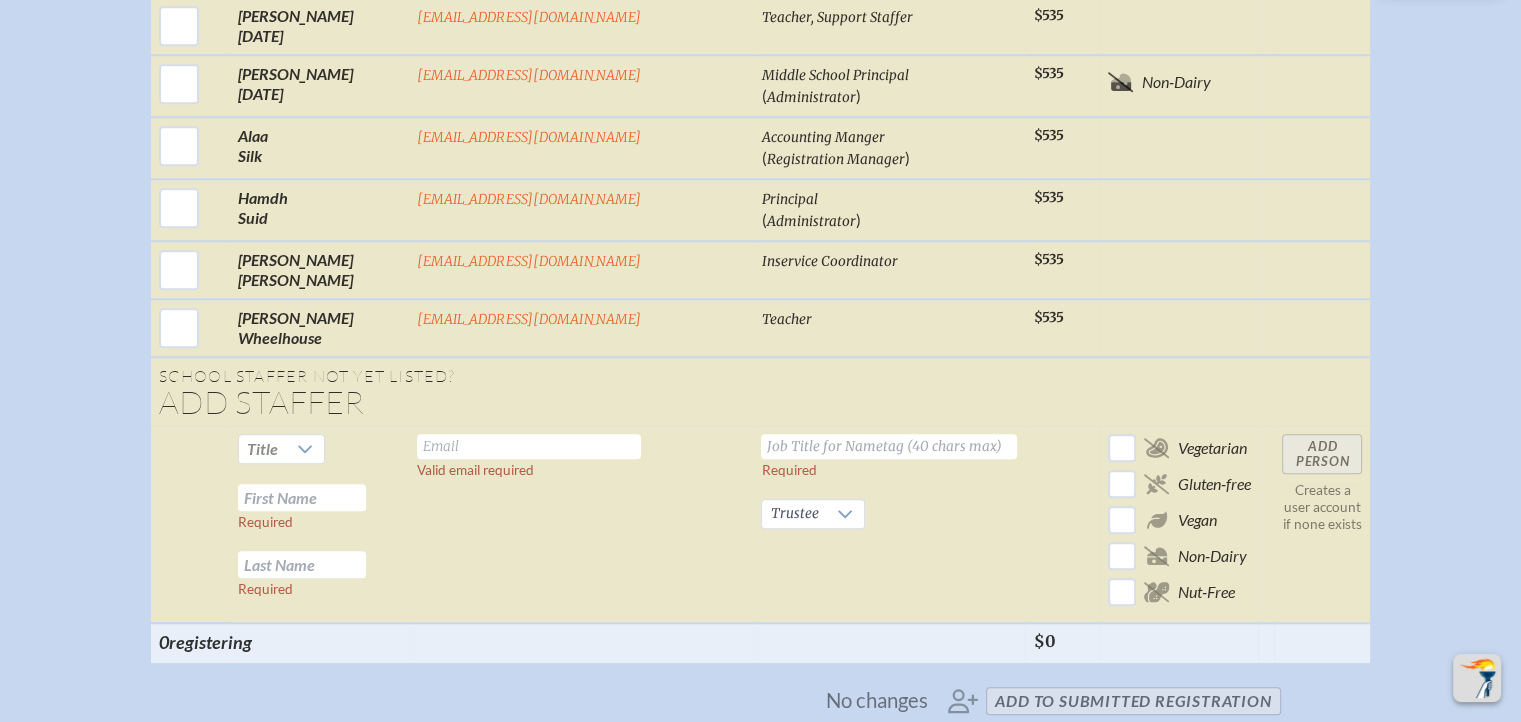 paste on "Vice Chair" 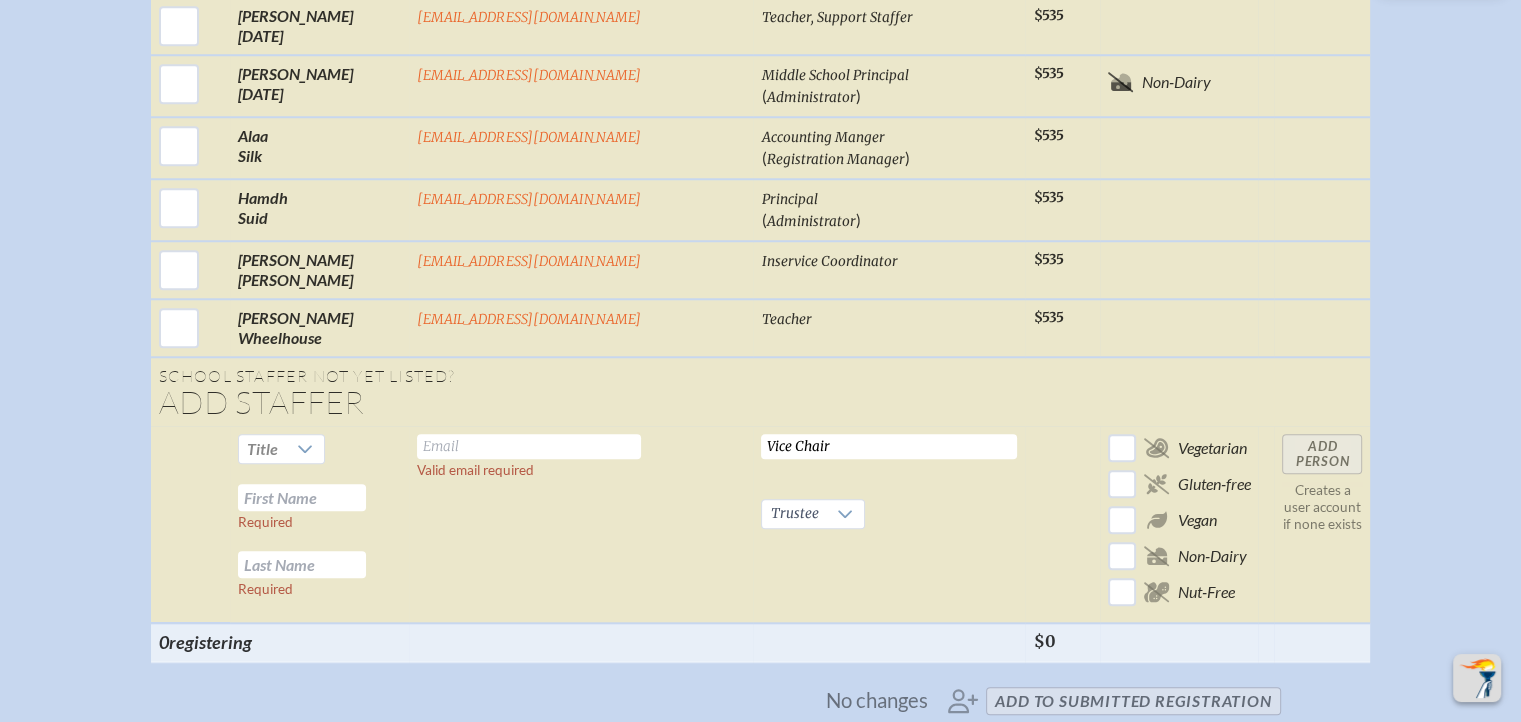 drag, startPoint x: 732, startPoint y: 441, endPoint x: 565, endPoint y: 442, distance: 167.00299 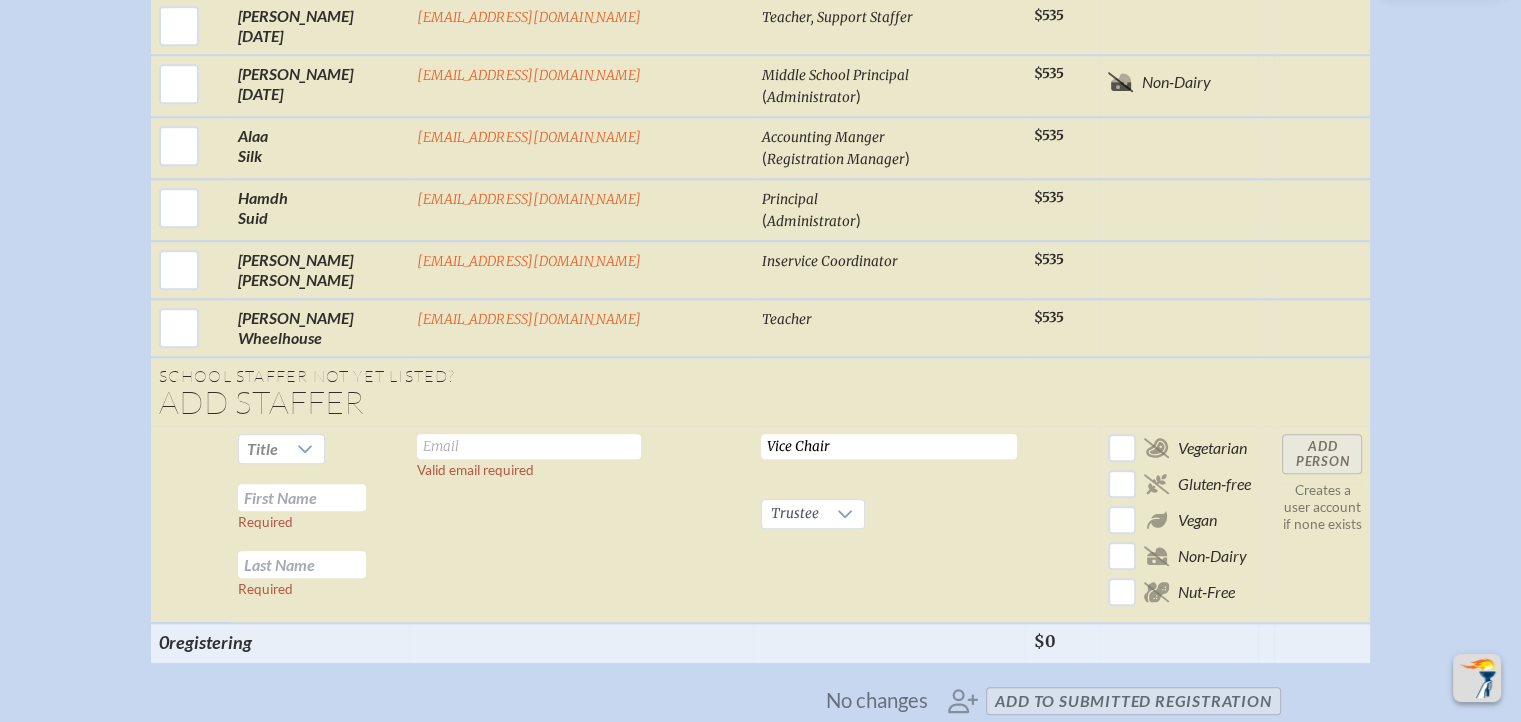 click at bounding box center [529, 446] 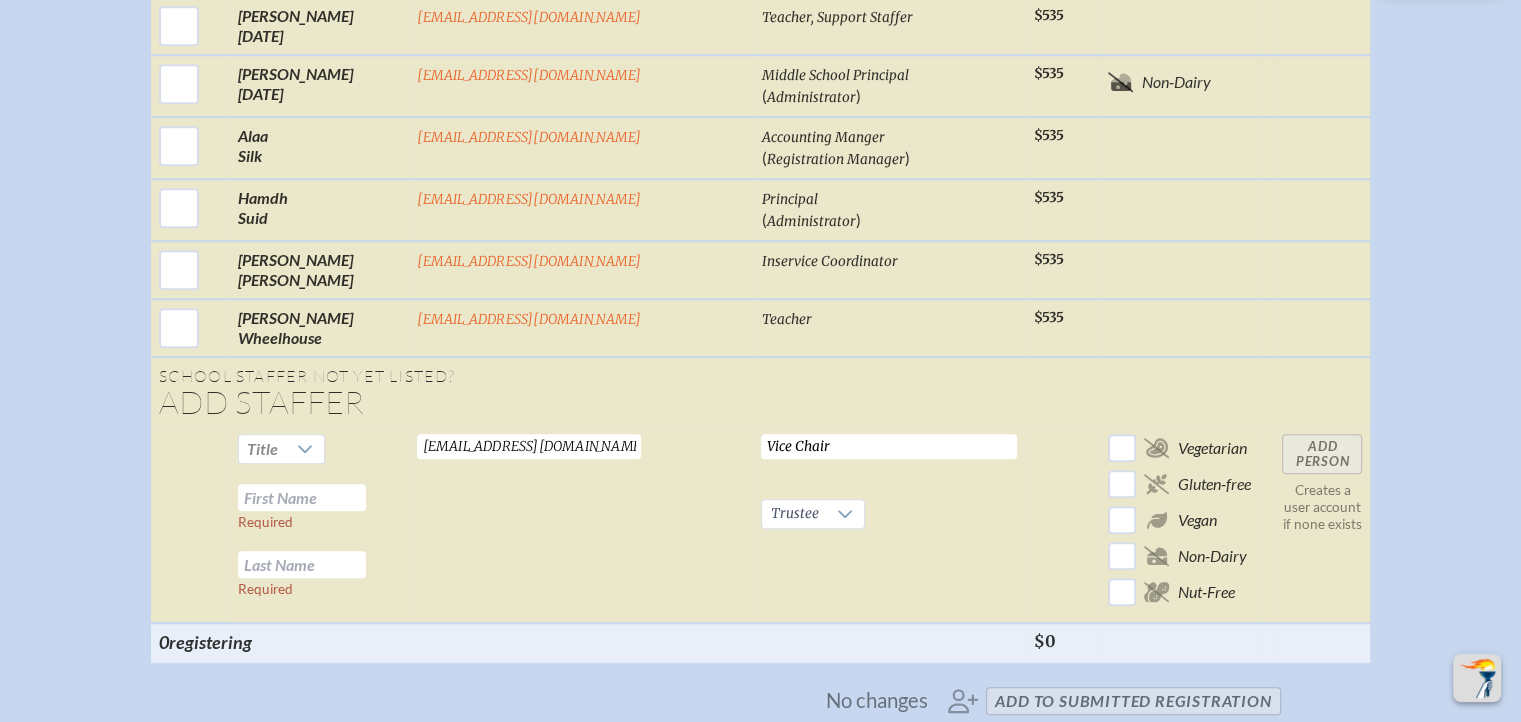 type on "[EMAIL_ADDRESS][DOMAIN_NAME]" 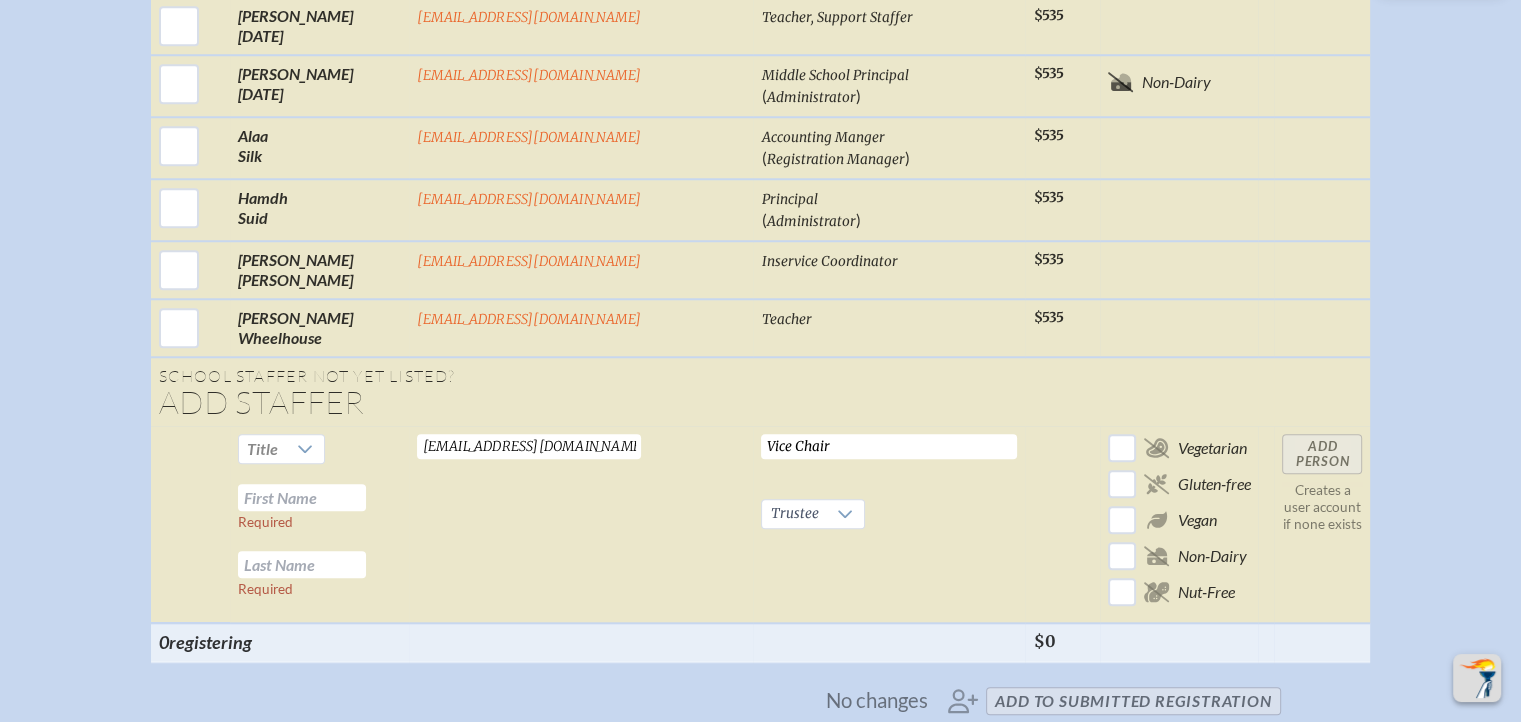 click at bounding box center [302, 497] 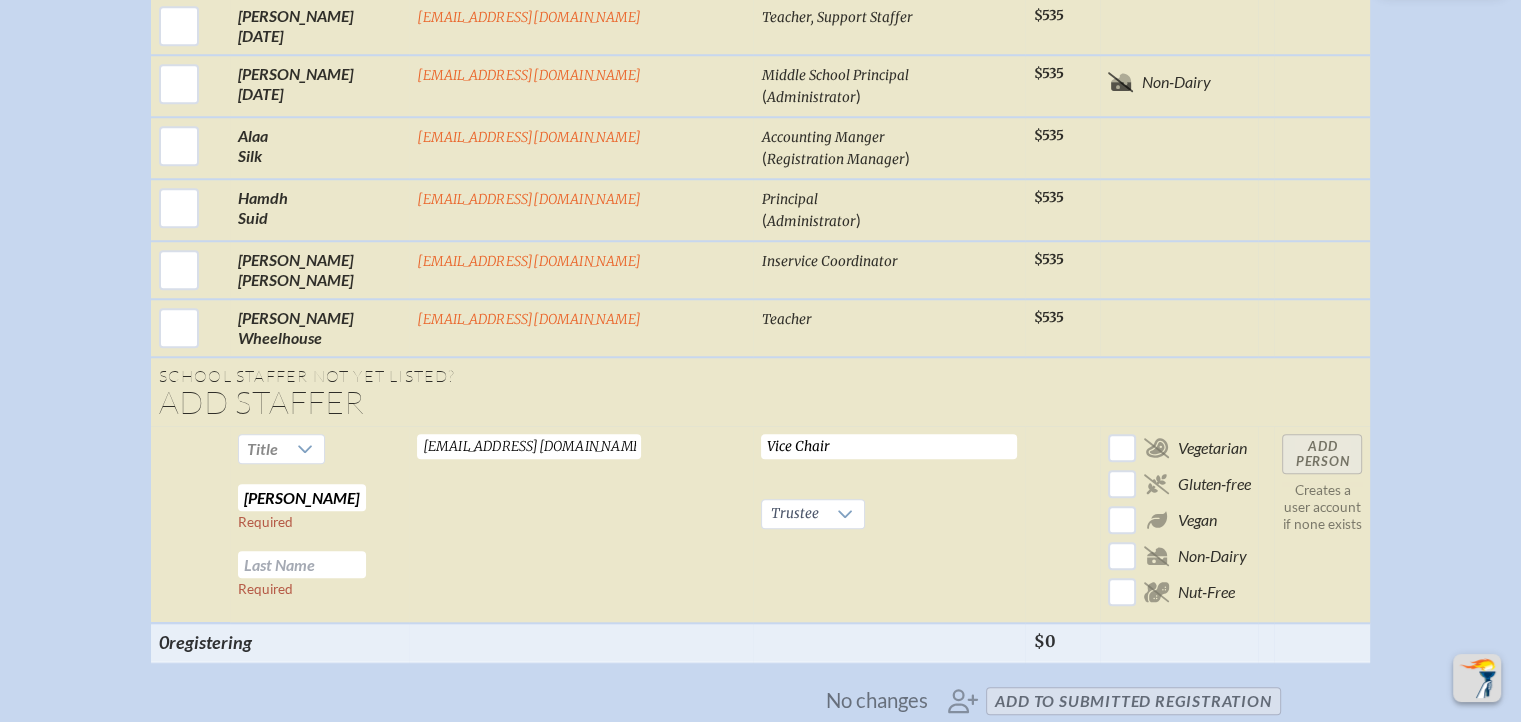 scroll, scrollTop: 0, scrollLeft: 21, axis: horizontal 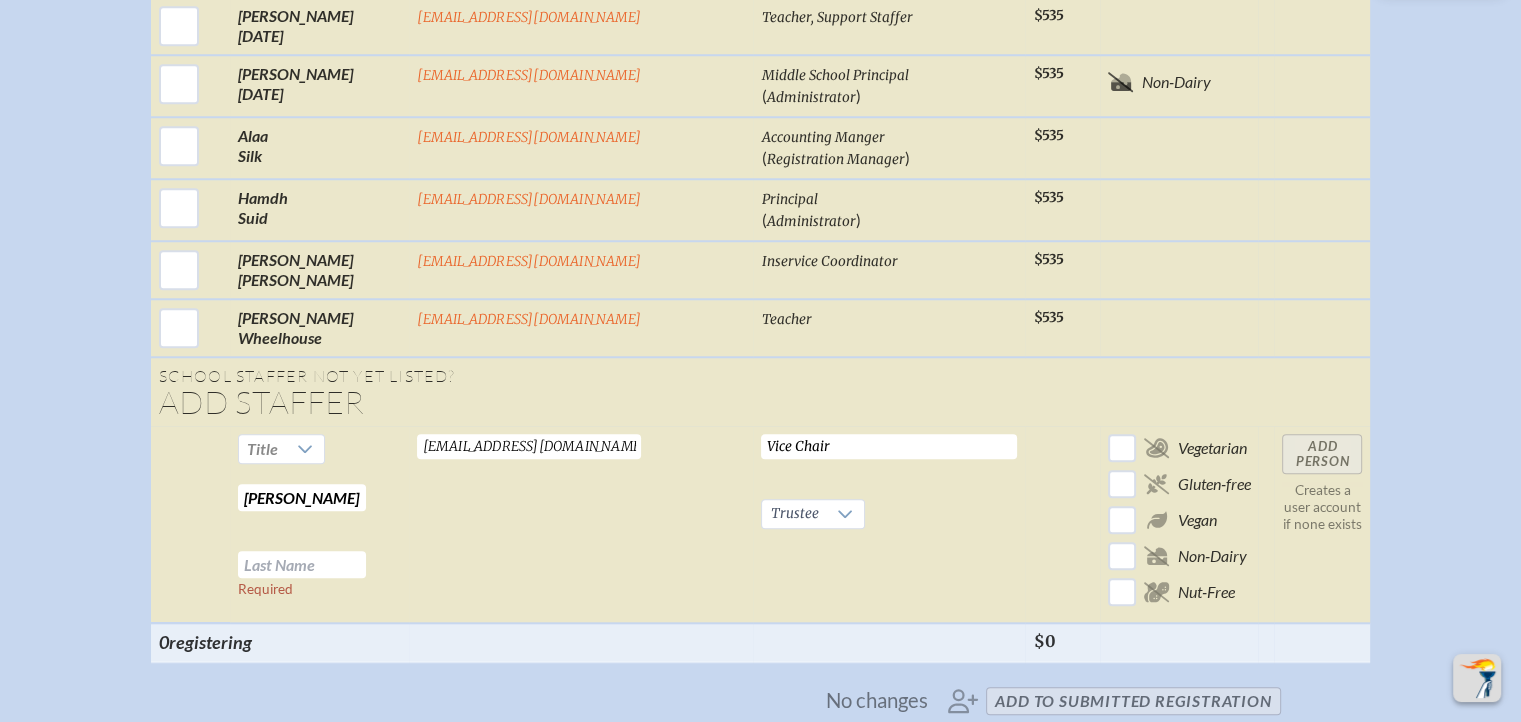 drag, startPoint x: 370, startPoint y: 497, endPoint x: 481, endPoint y: 505, distance: 111.28792 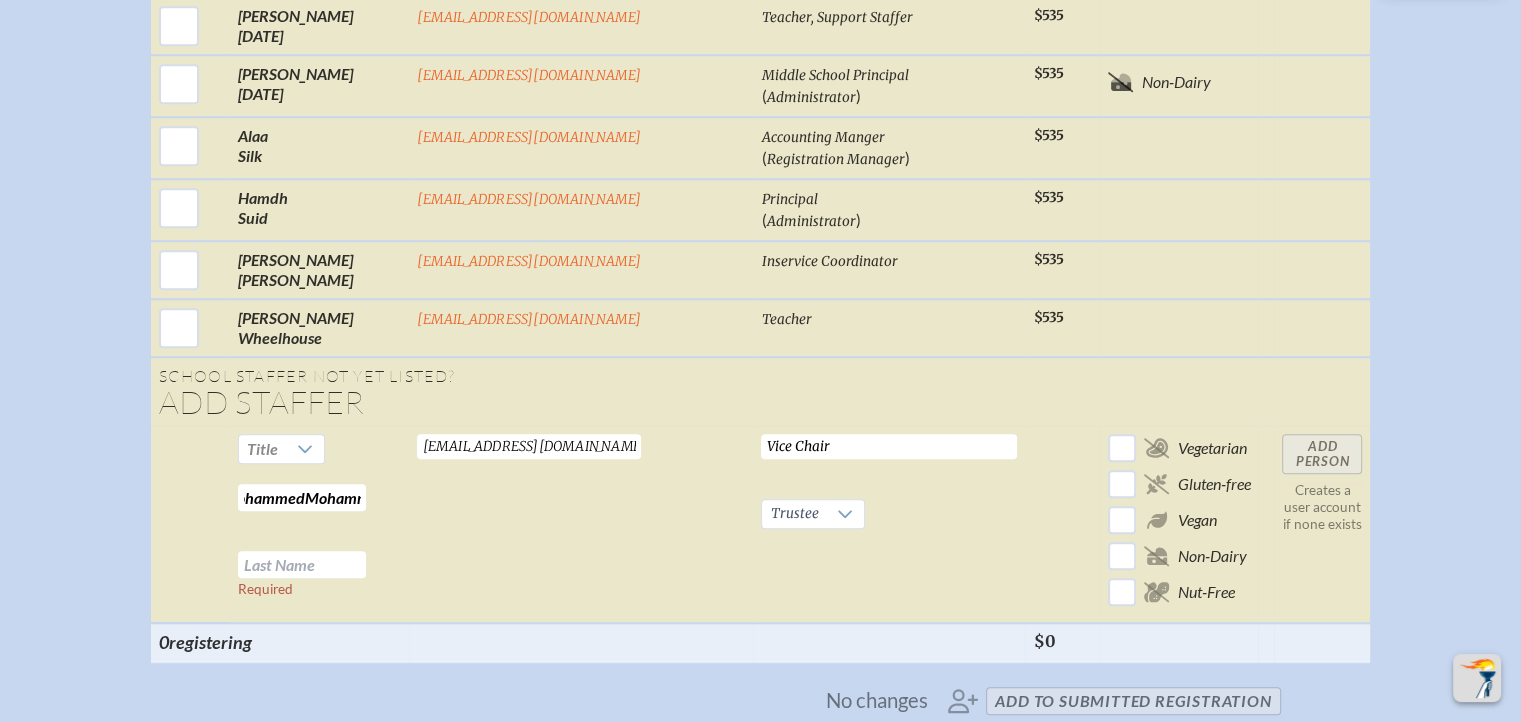 scroll, scrollTop: 0, scrollLeft: 102, axis: horizontal 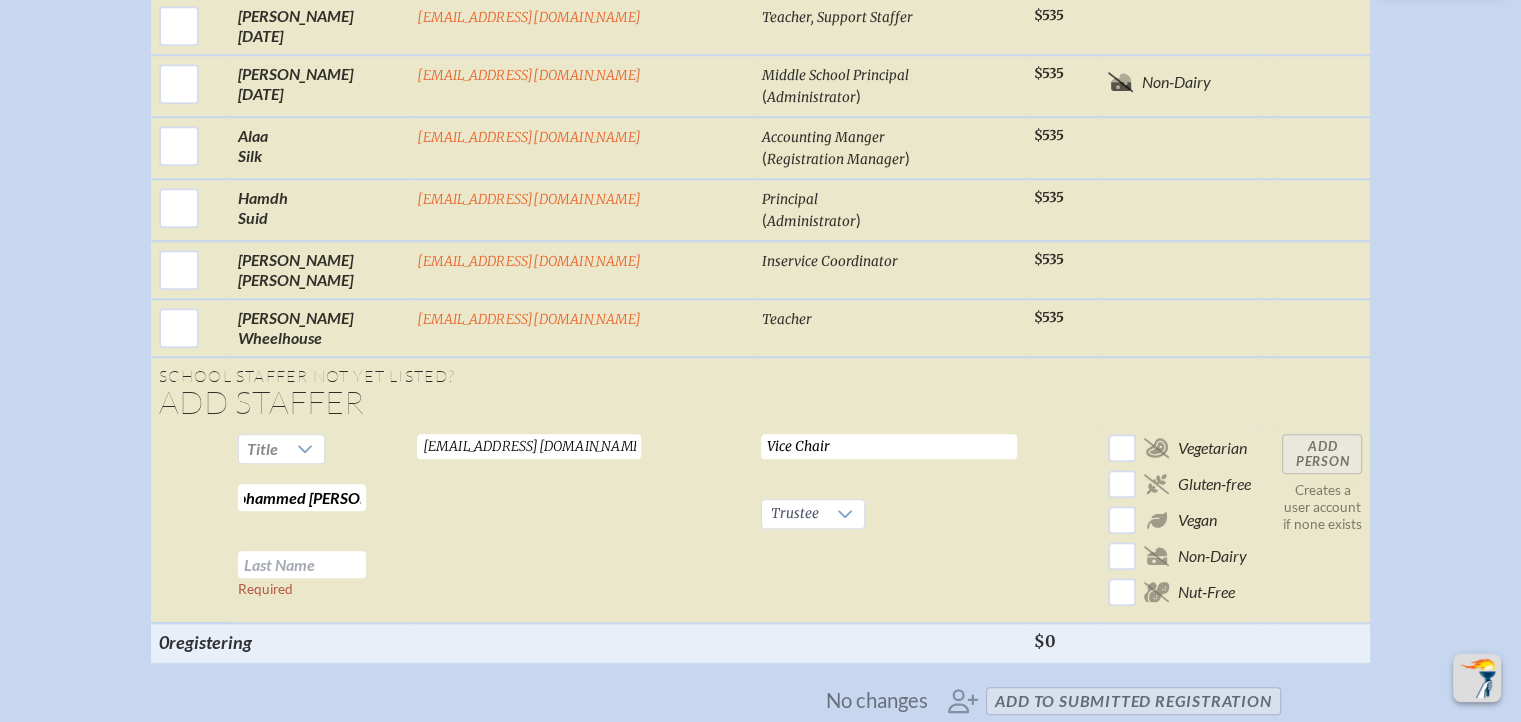 drag, startPoint x: 370, startPoint y: 499, endPoint x: 472, endPoint y: 504, distance: 102.122475 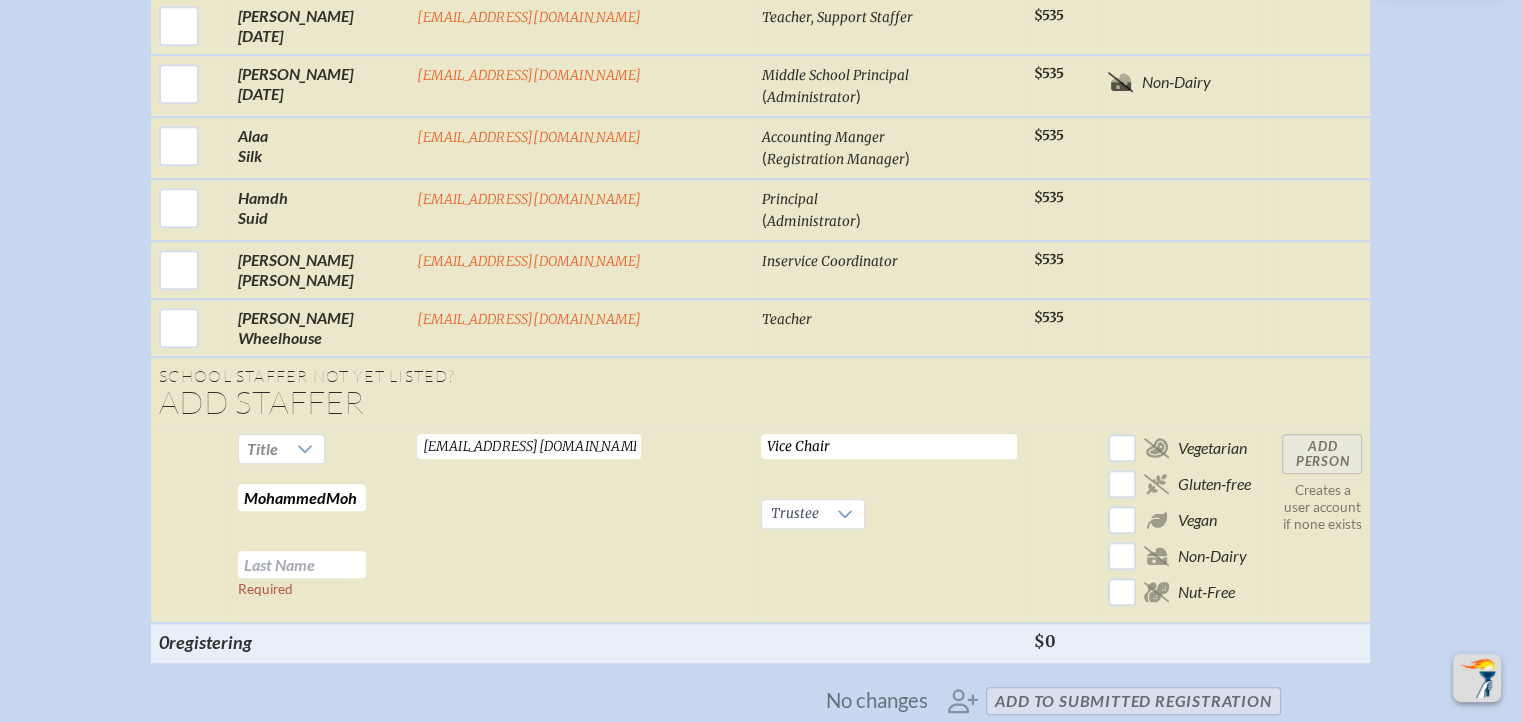 scroll, scrollTop: 0, scrollLeft: 0, axis: both 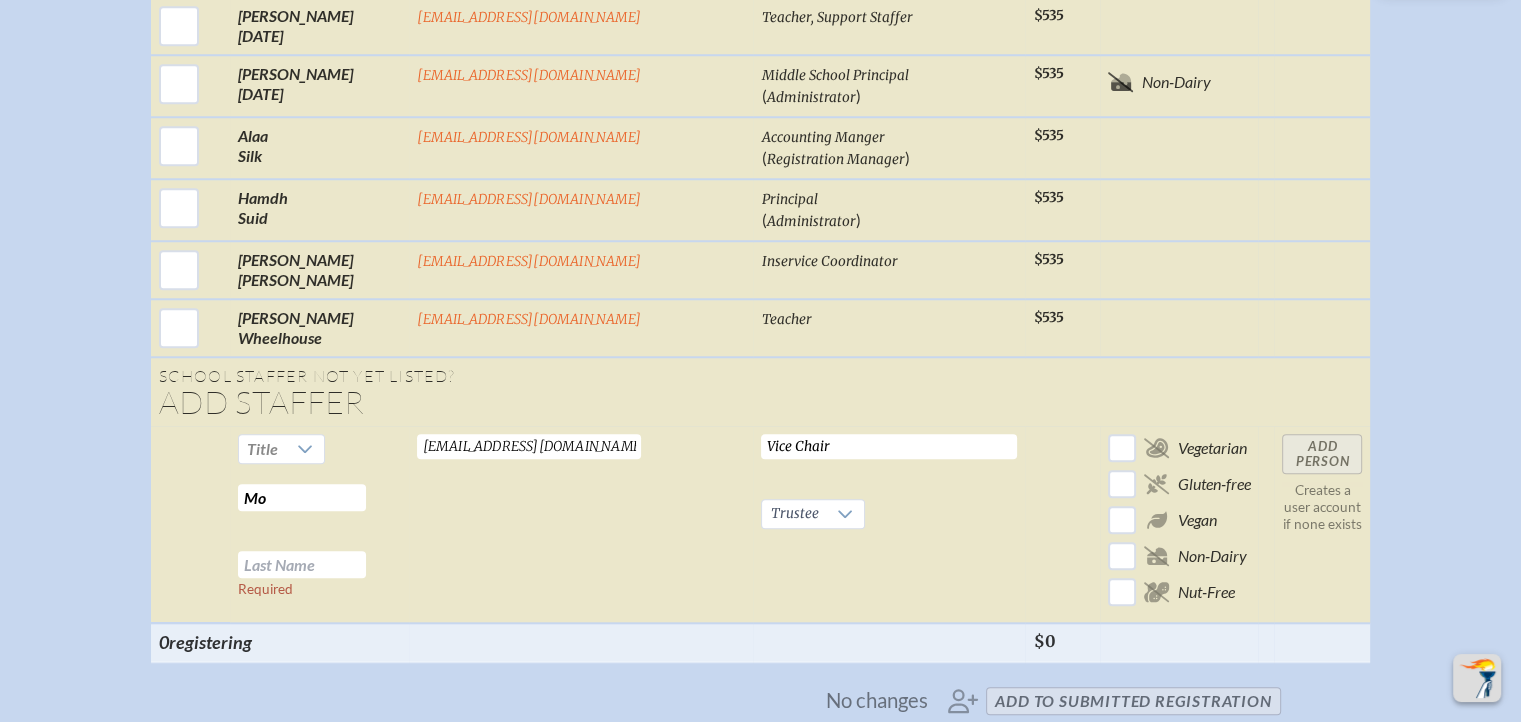 type on "M" 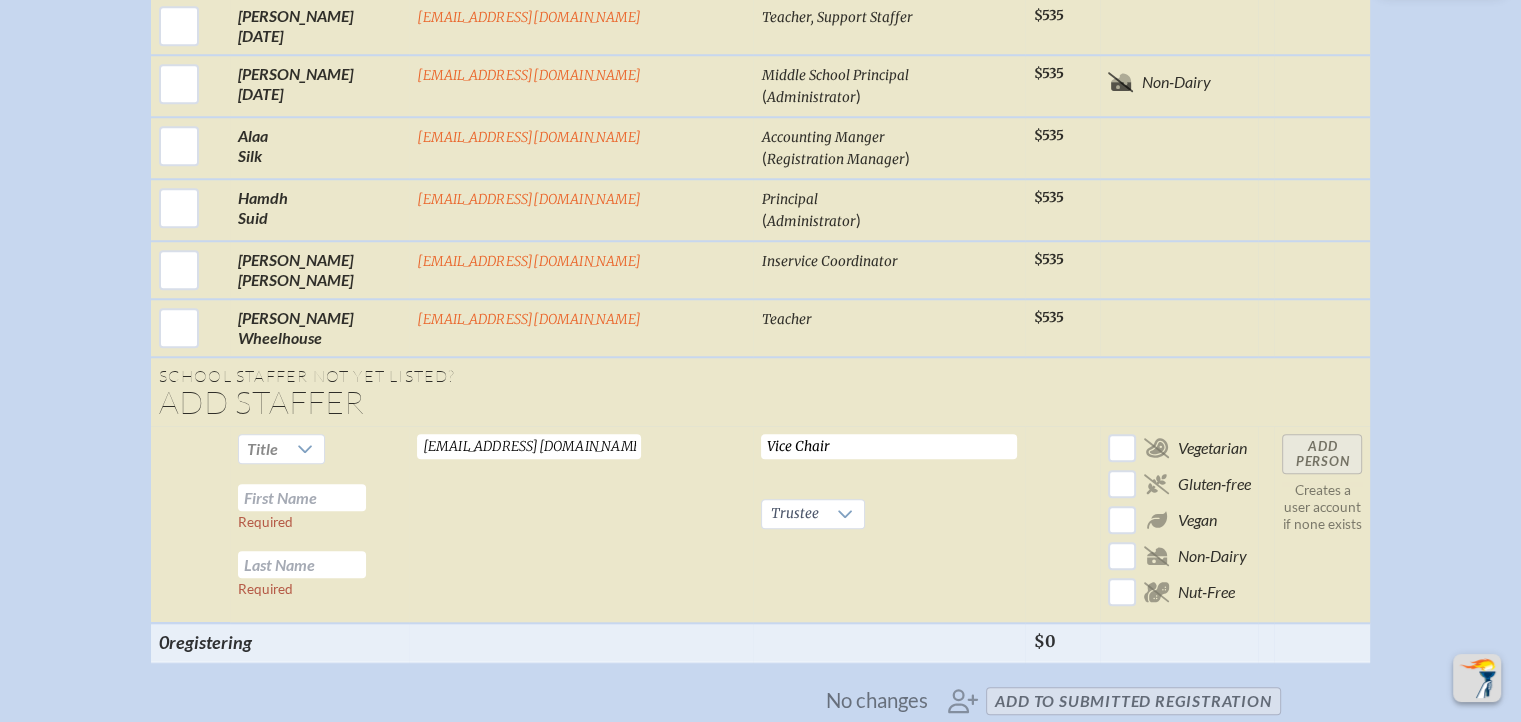 paste on "[PERSON_NAME]" 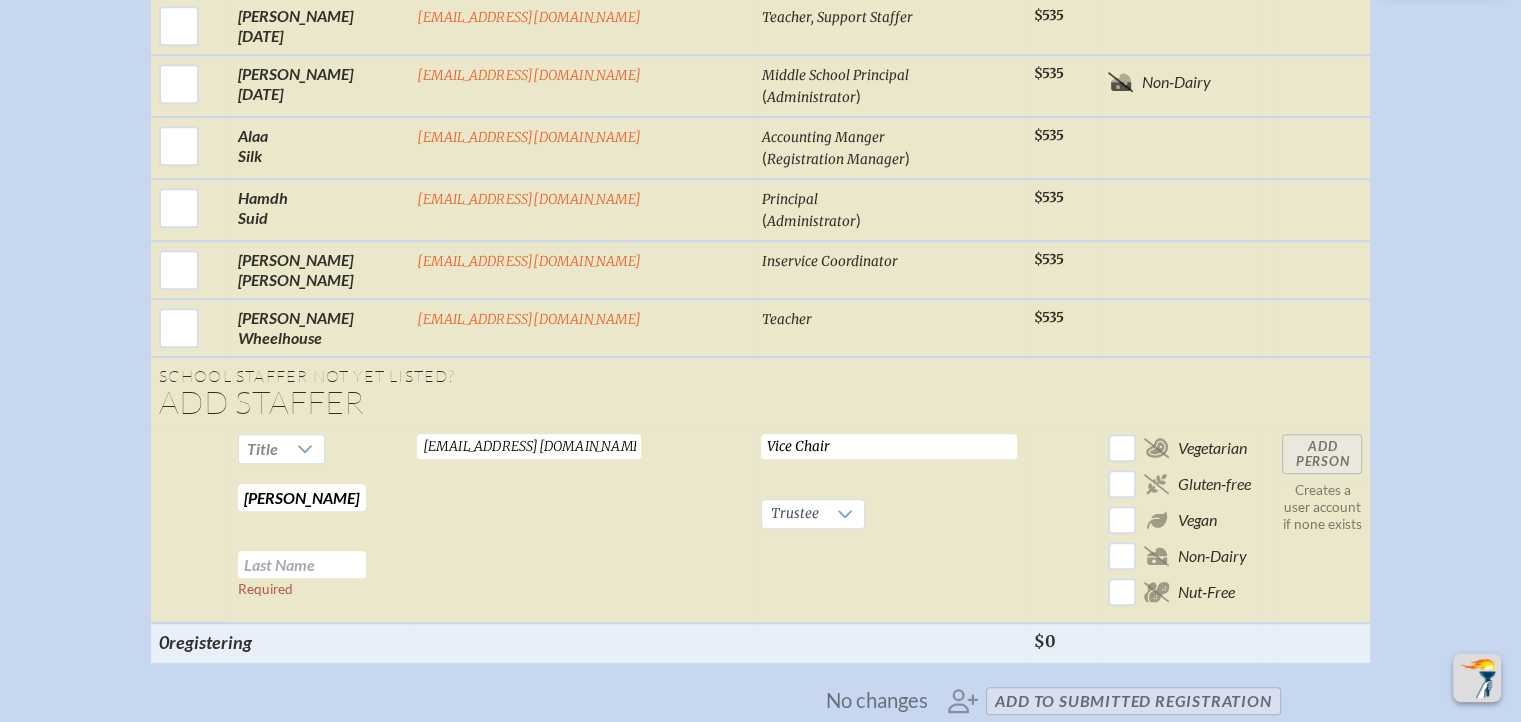 drag, startPoint x: 374, startPoint y: 498, endPoint x: 446, endPoint y: 501, distance: 72.06247 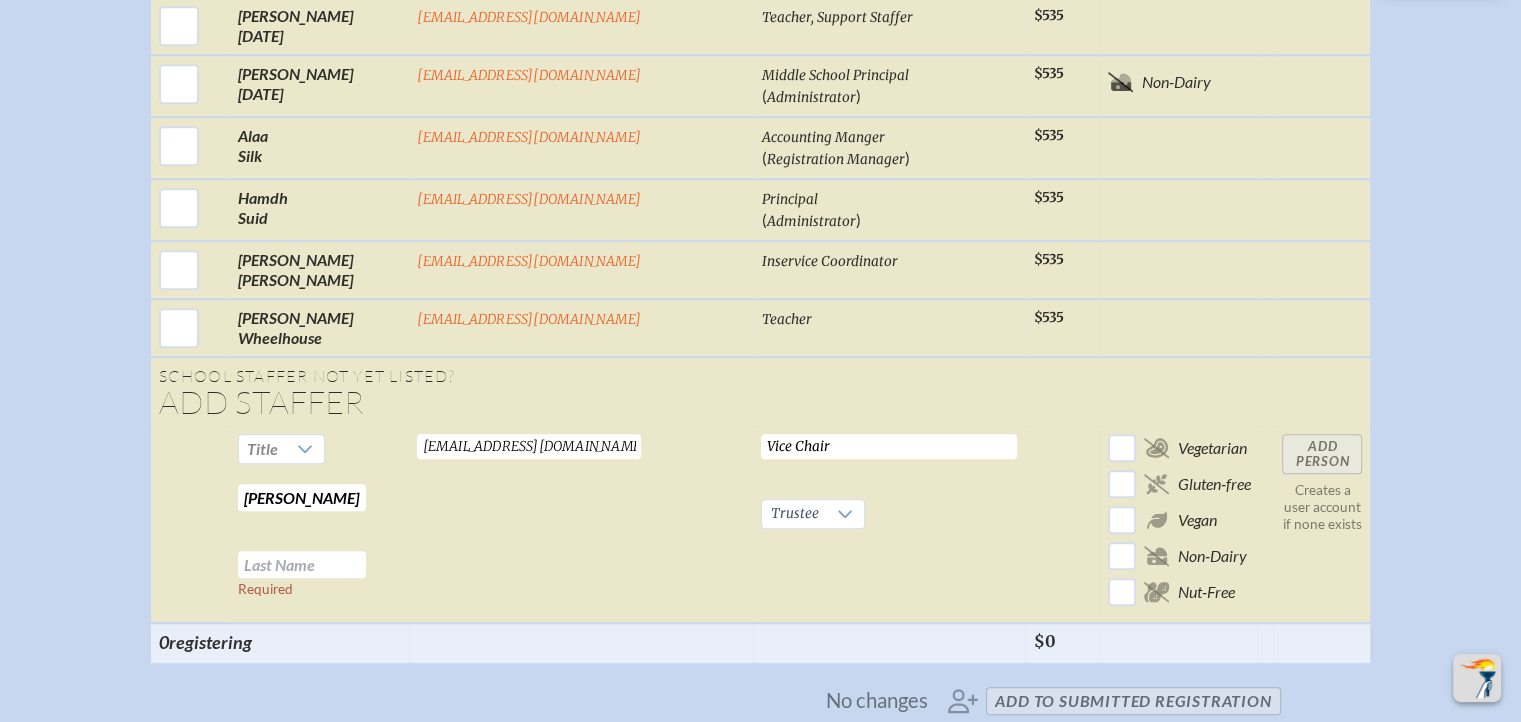 scroll, scrollTop: 0, scrollLeft: 0, axis: both 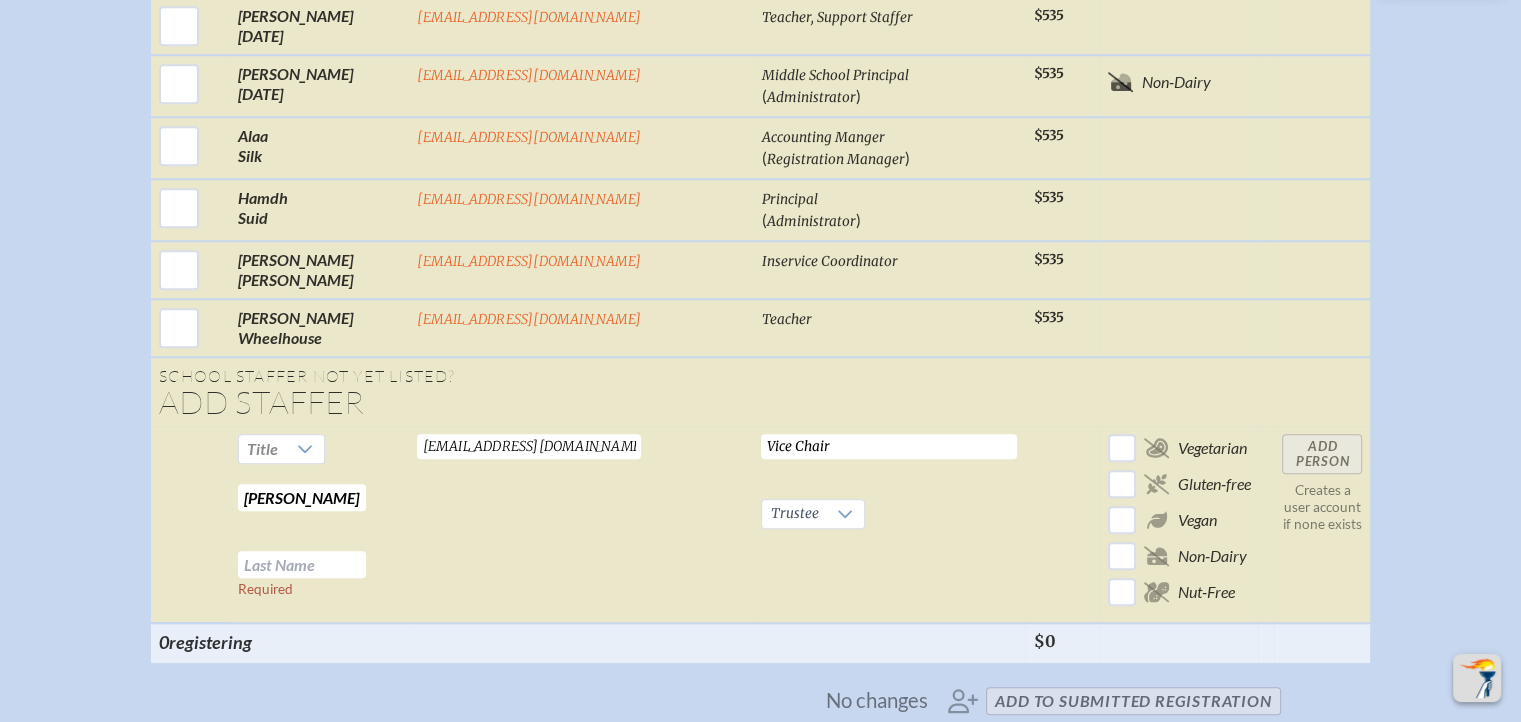 type on "[PERSON_NAME]" 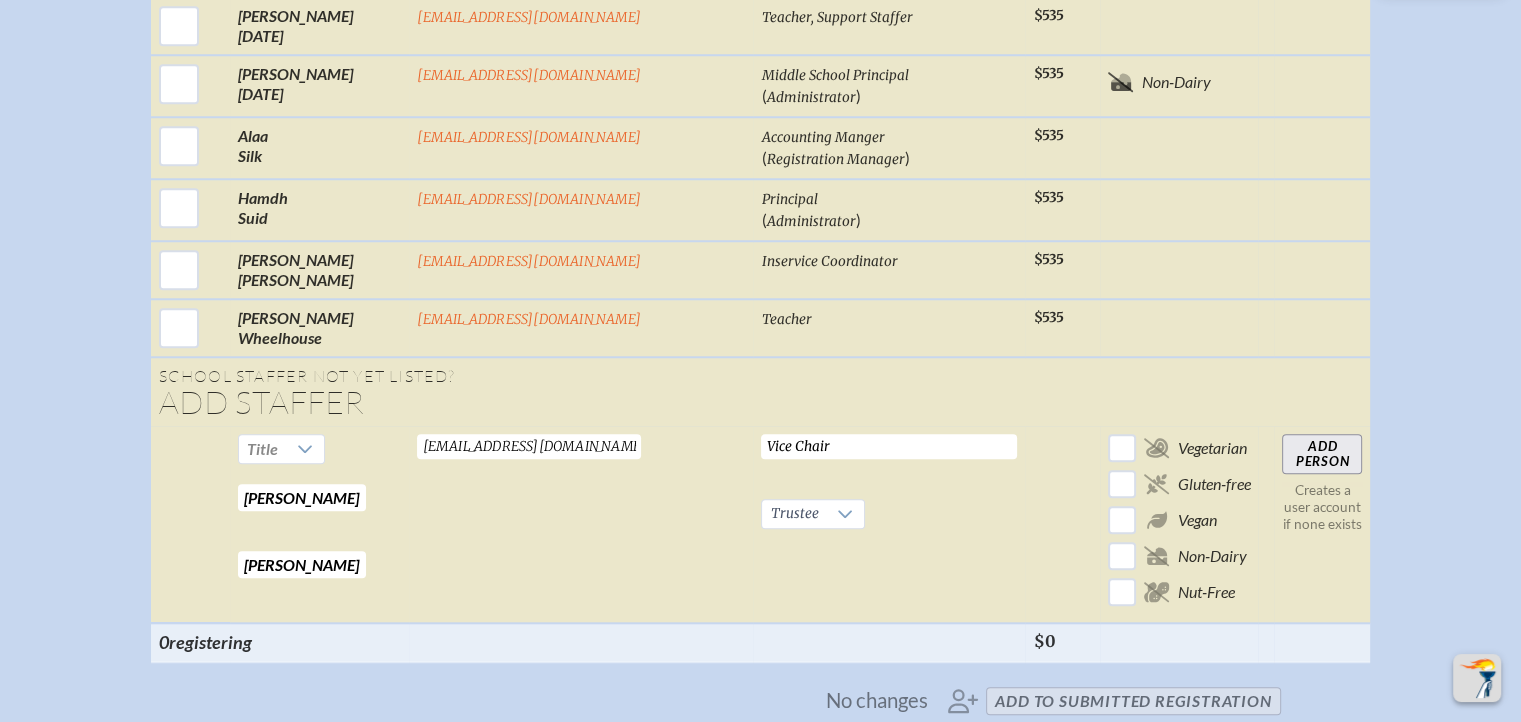 type on "[PERSON_NAME]" 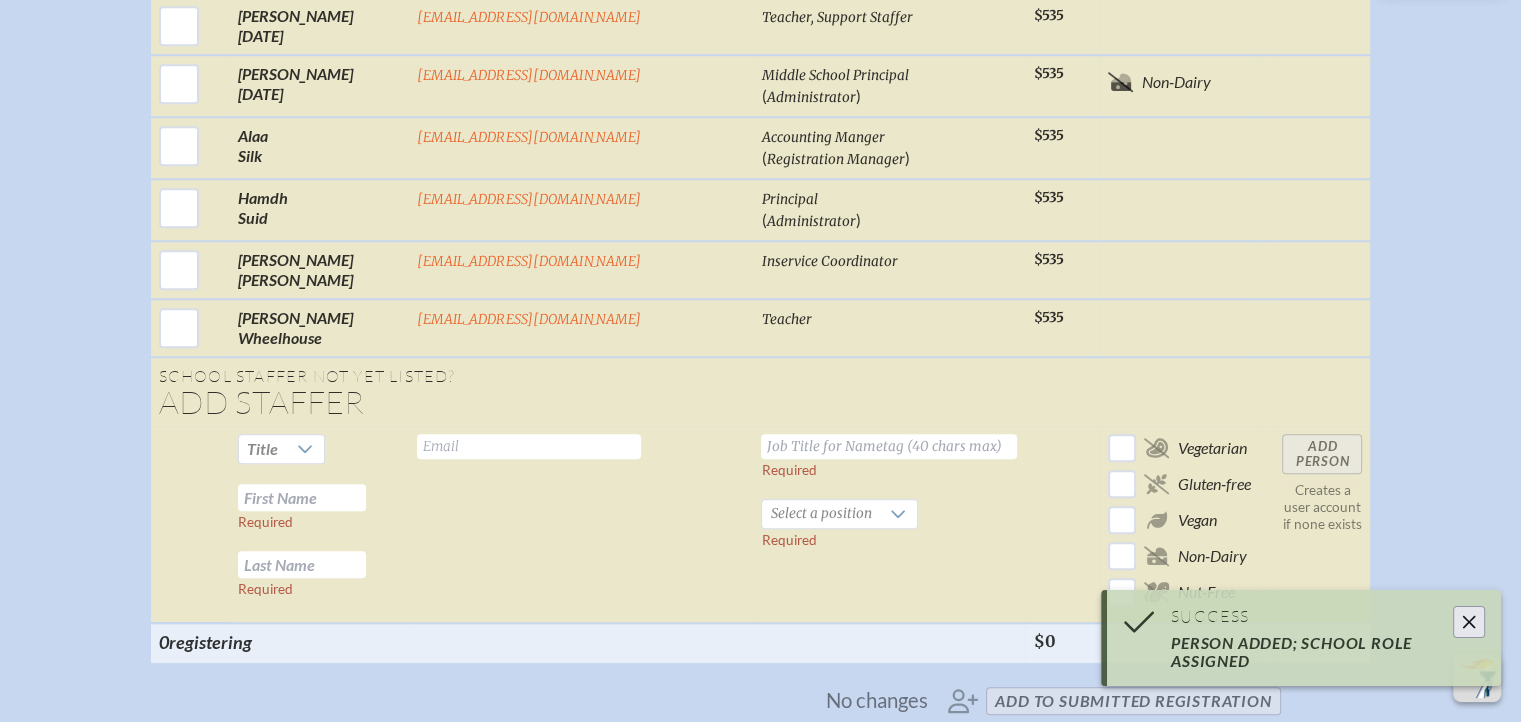 click on "Person added; school role assigned" at bounding box center [1312, 652] 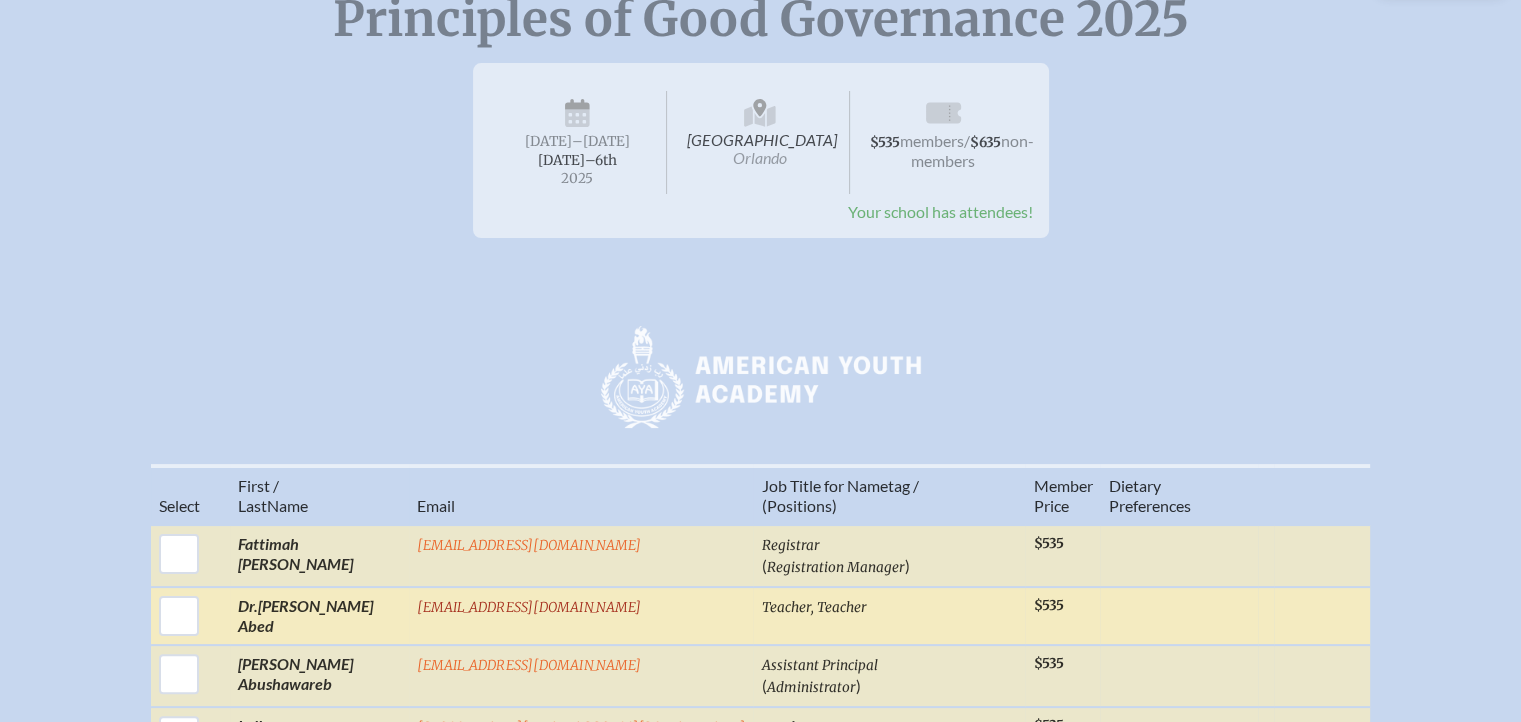 scroll, scrollTop: 100, scrollLeft: 0, axis: vertical 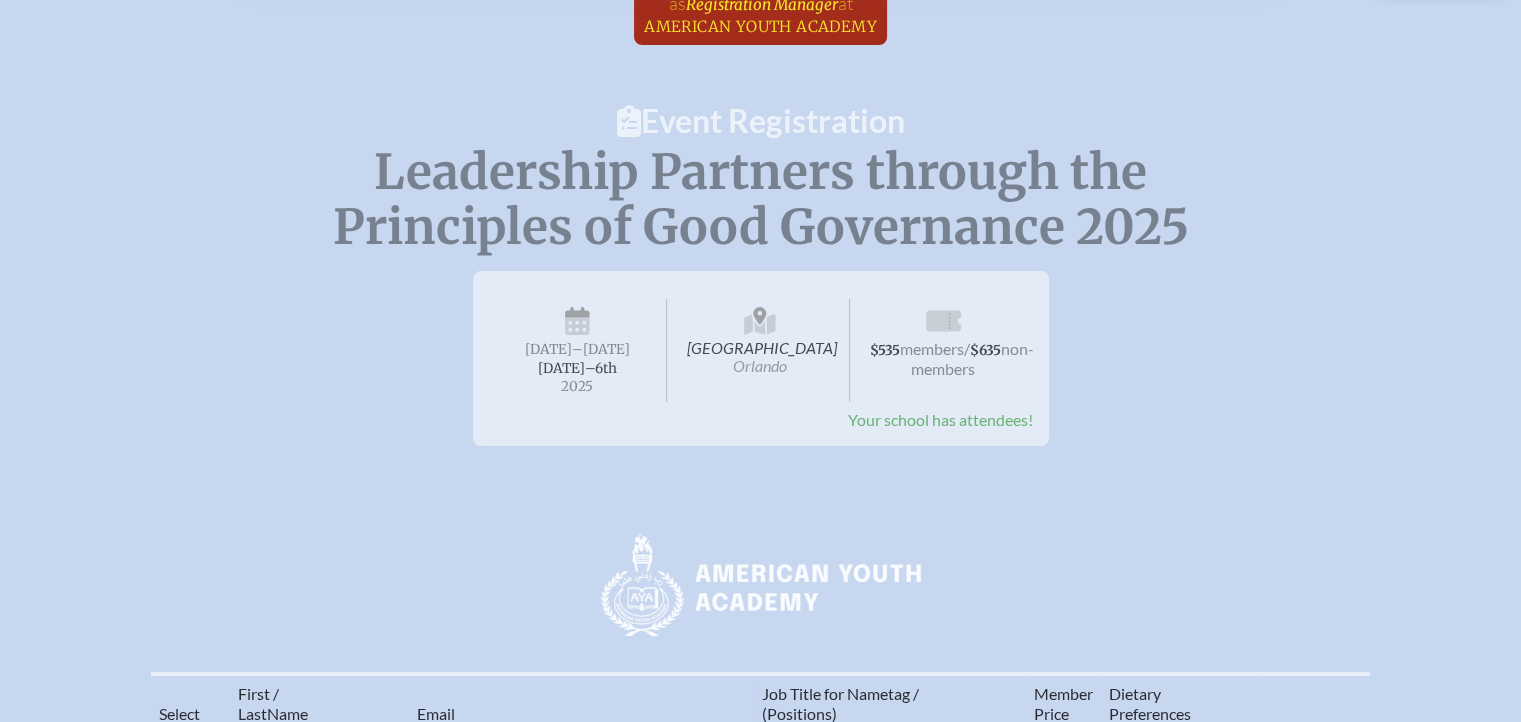 click on "at  [GEOGRAPHIC_DATA]" at bounding box center (760, 14) 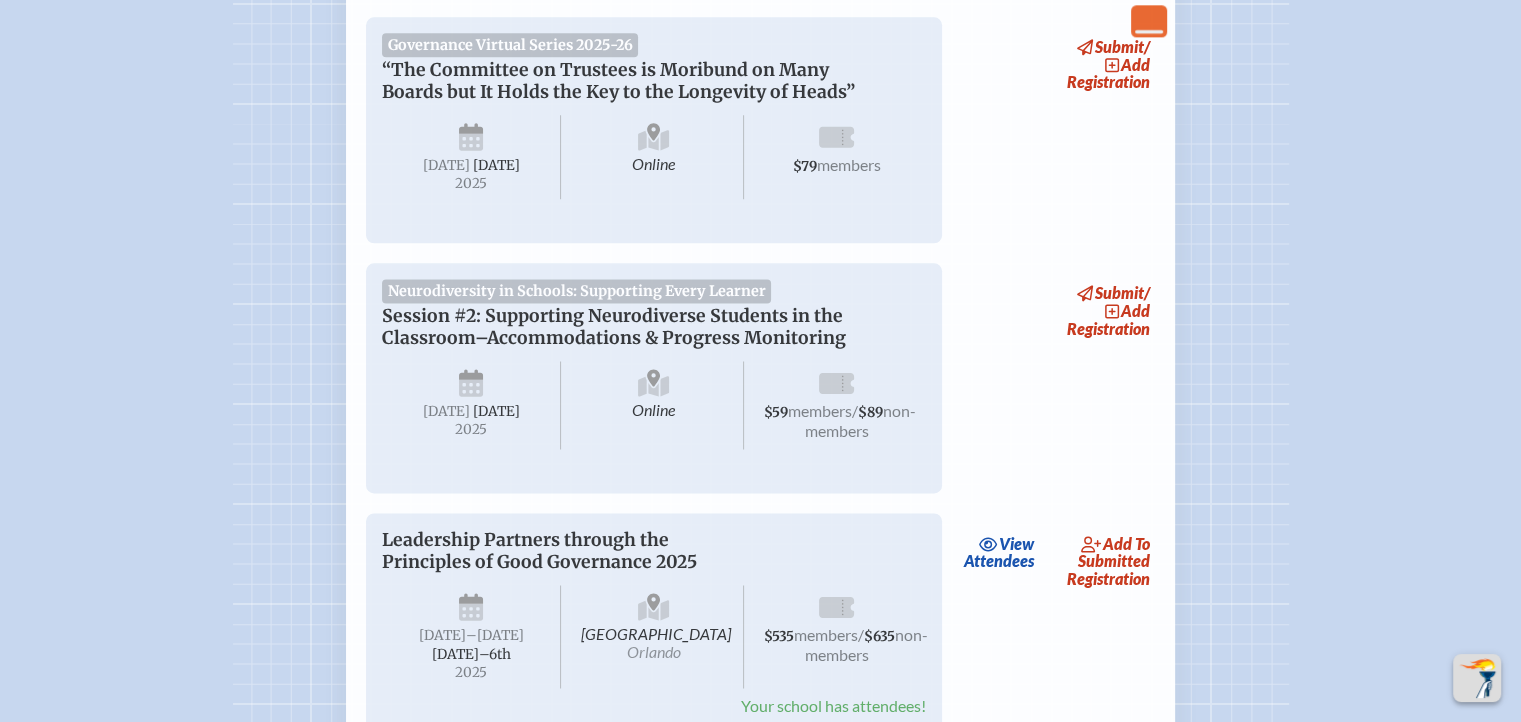 scroll, scrollTop: 2600, scrollLeft: 0, axis: vertical 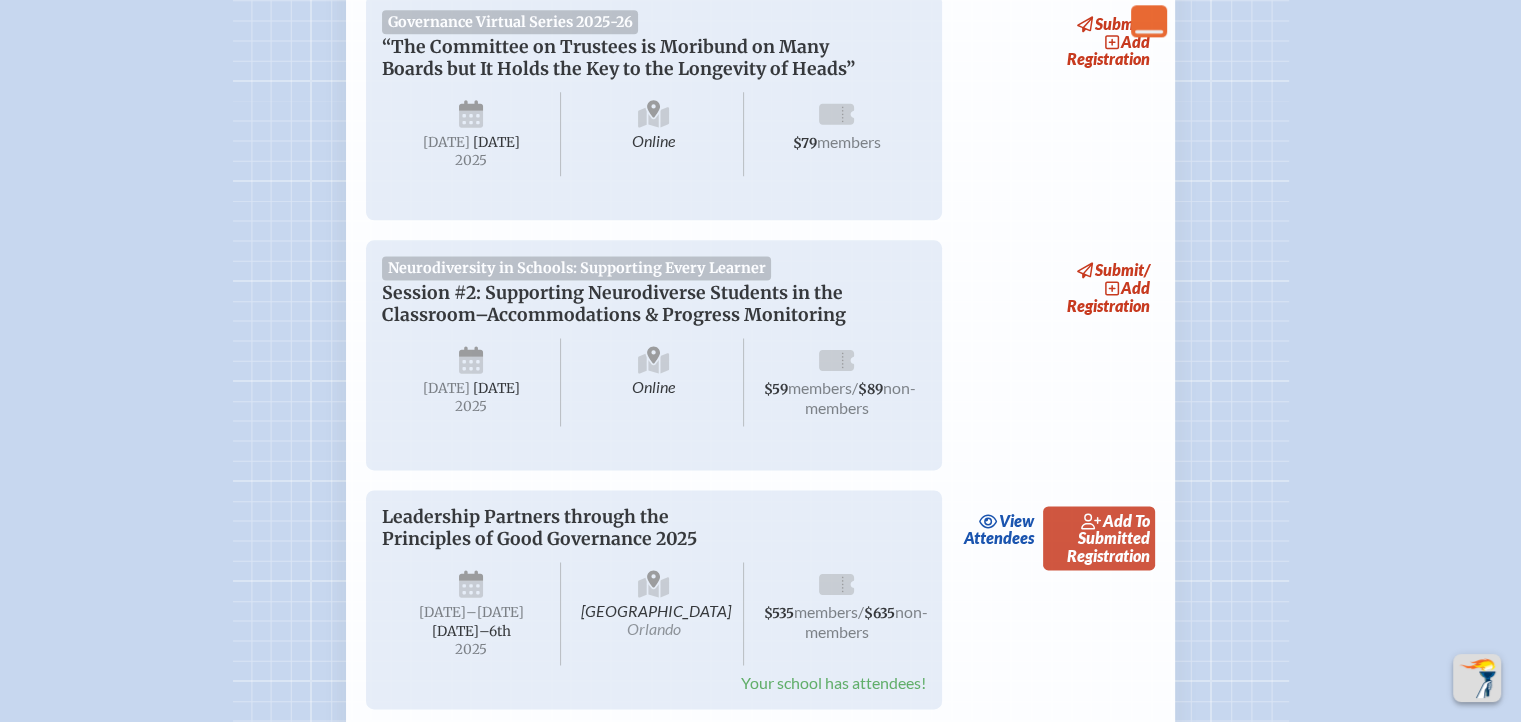 click on "add to submitted" at bounding box center (1114, 529) 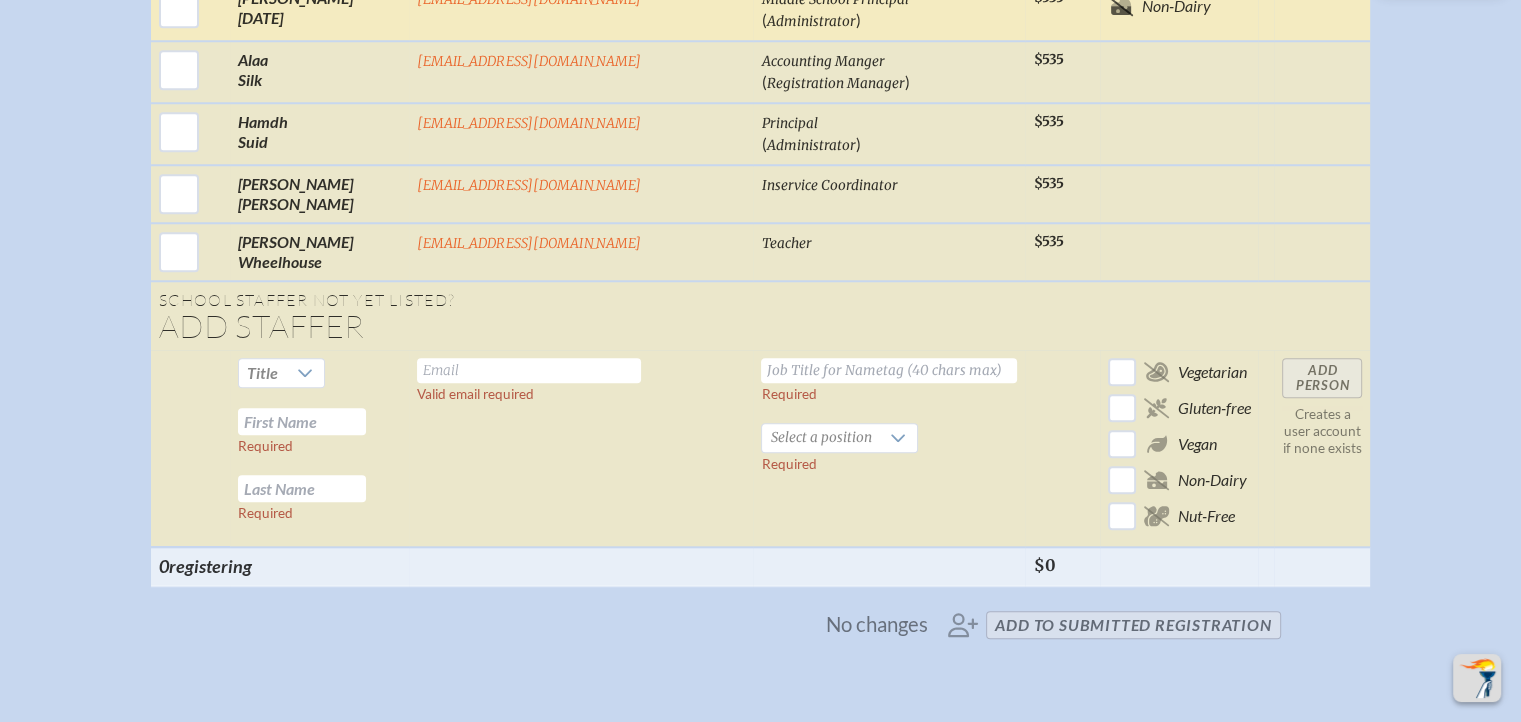 scroll, scrollTop: 2000, scrollLeft: 0, axis: vertical 